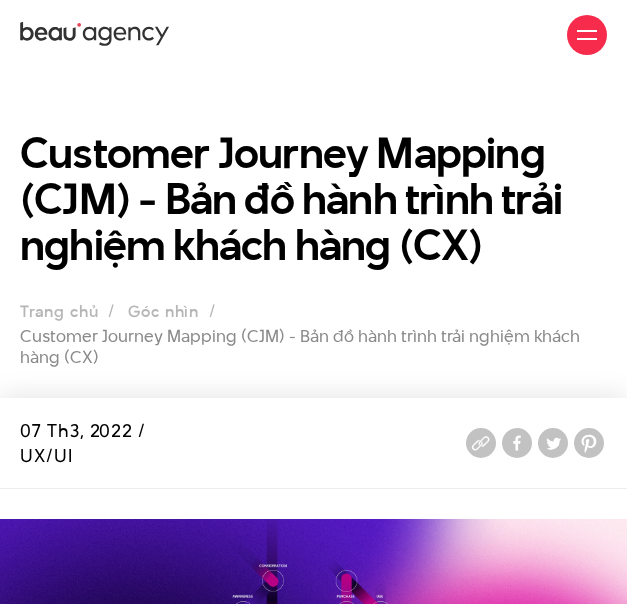 scroll, scrollTop: 0, scrollLeft: 0, axis: both 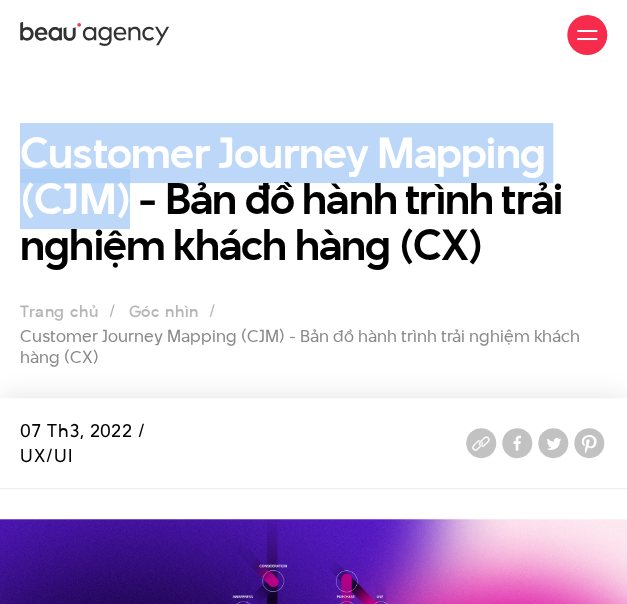 drag, startPoint x: 126, startPoint y: 197, endPoint x: 20, endPoint y: 153, distance: 114.76933 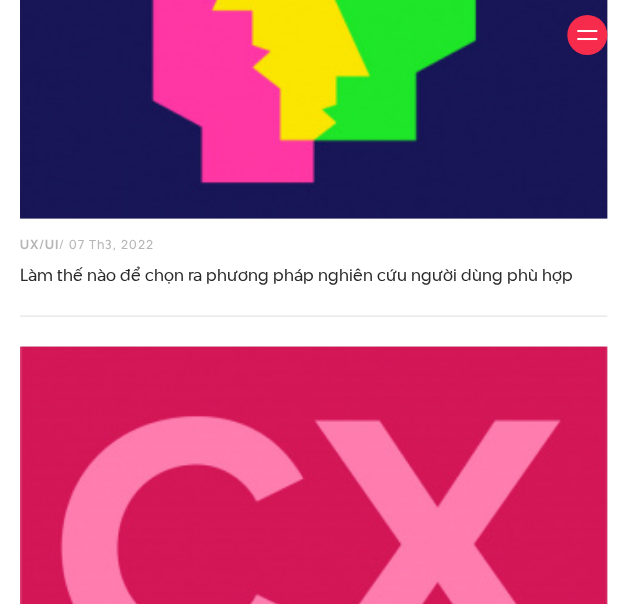 scroll, scrollTop: 10200, scrollLeft: 0, axis: vertical 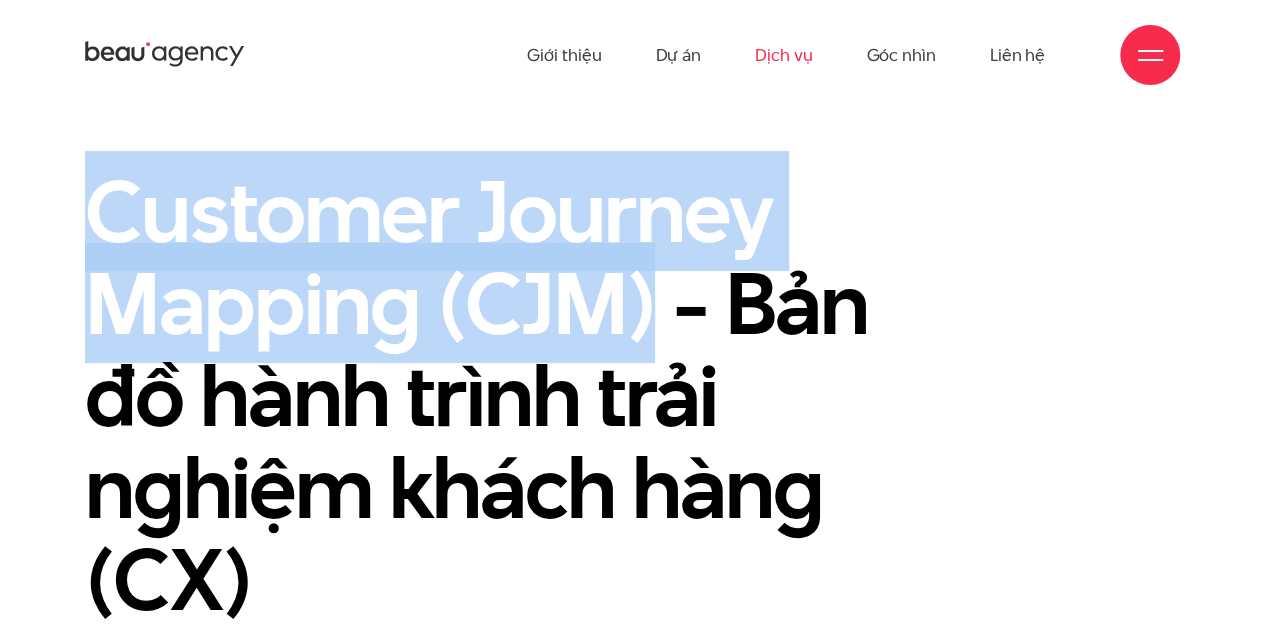 click on "Dịch vụ" at bounding box center (783, 55) 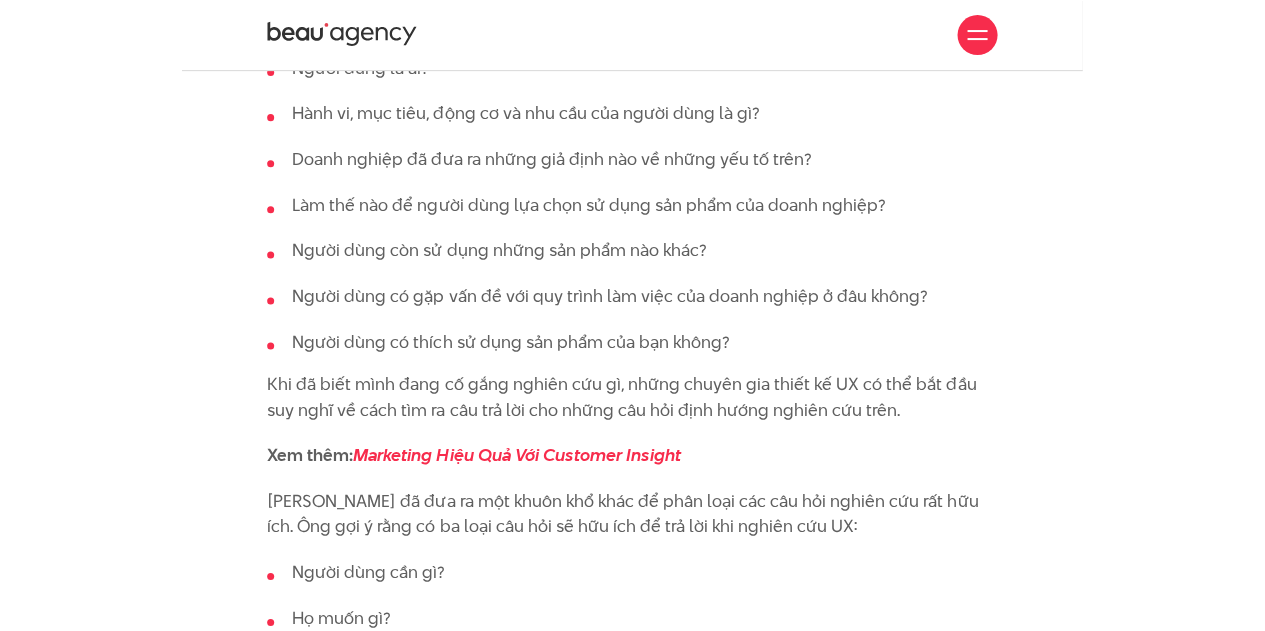 scroll, scrollTop: 0, scrollLeft: 0, axis: both 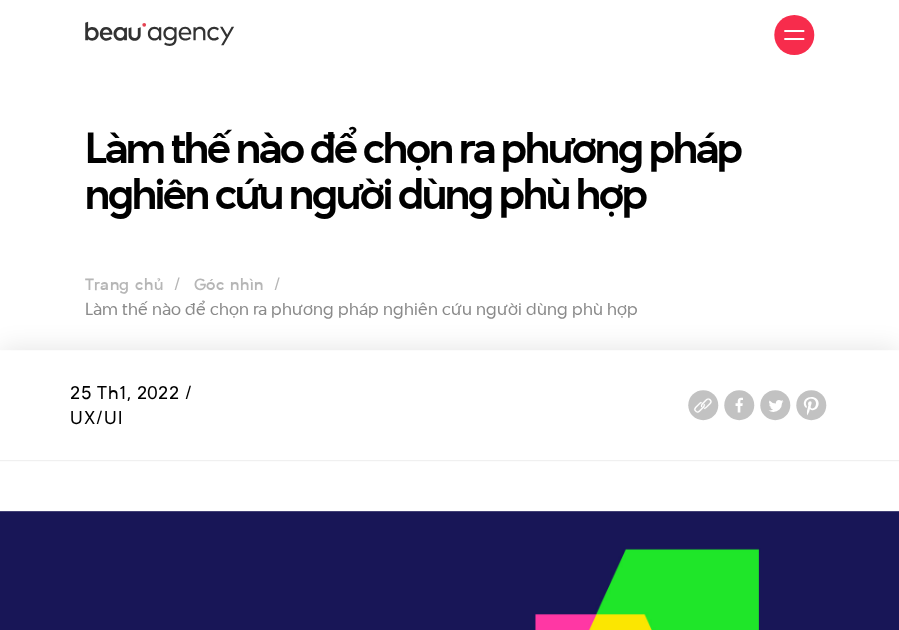 click on "Làm thế nào để chọn ra phương pháp nghiên cứu người dùng phù hợp" at bounding box center [449, 171] 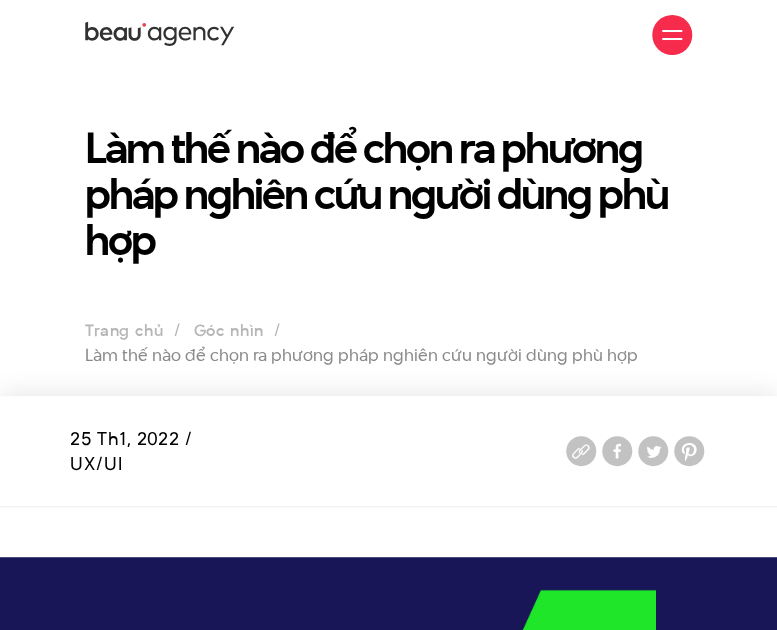 drag, startPoint x: 296, startPoint y: 100, endPoint x: 166, endPoint y: 18, distance: 153.701 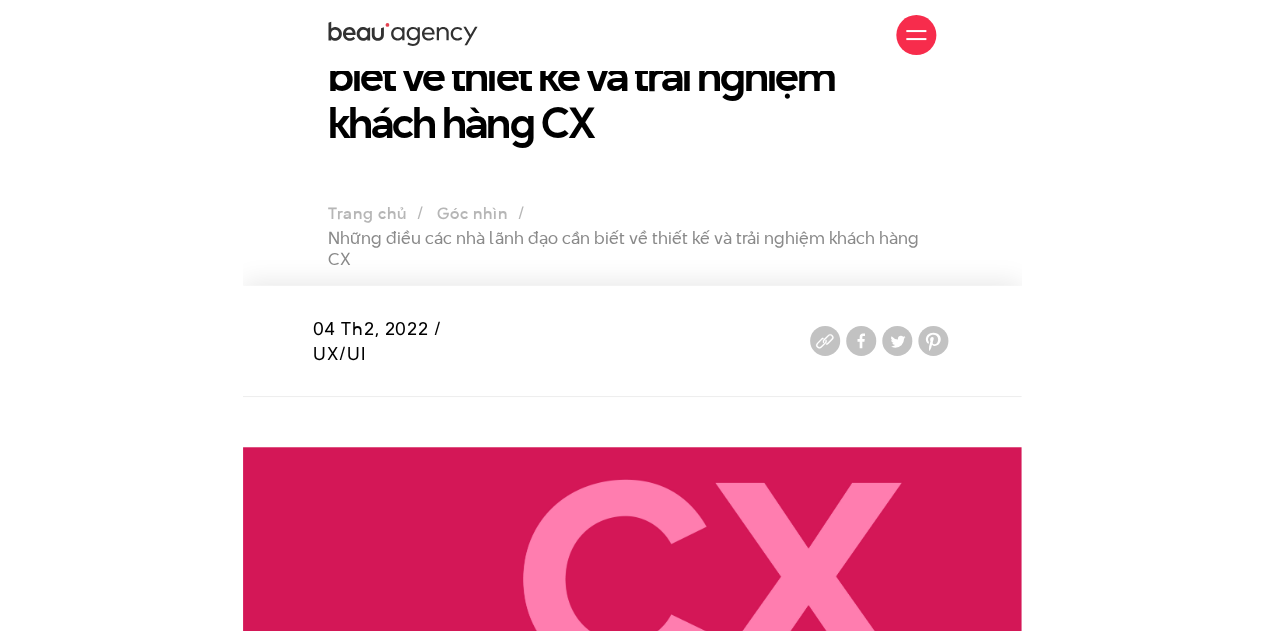 scroll, scrollTop: 0, scrollLeft: 0, axis: both 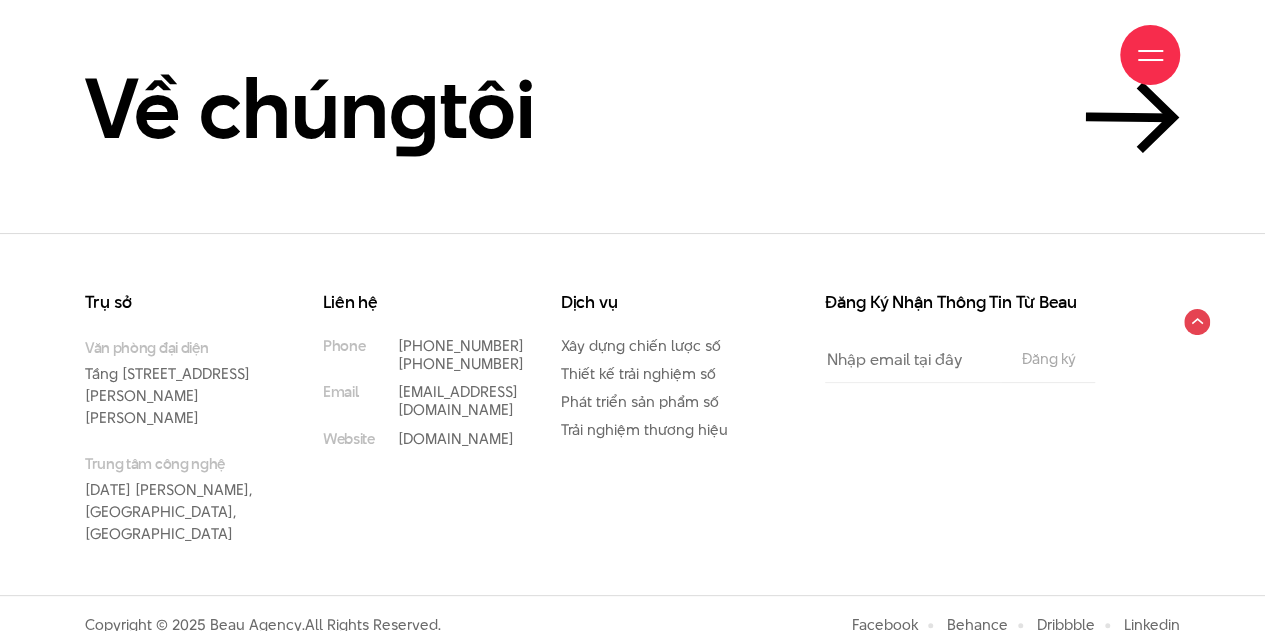 click at bounding box center (1150, 55) 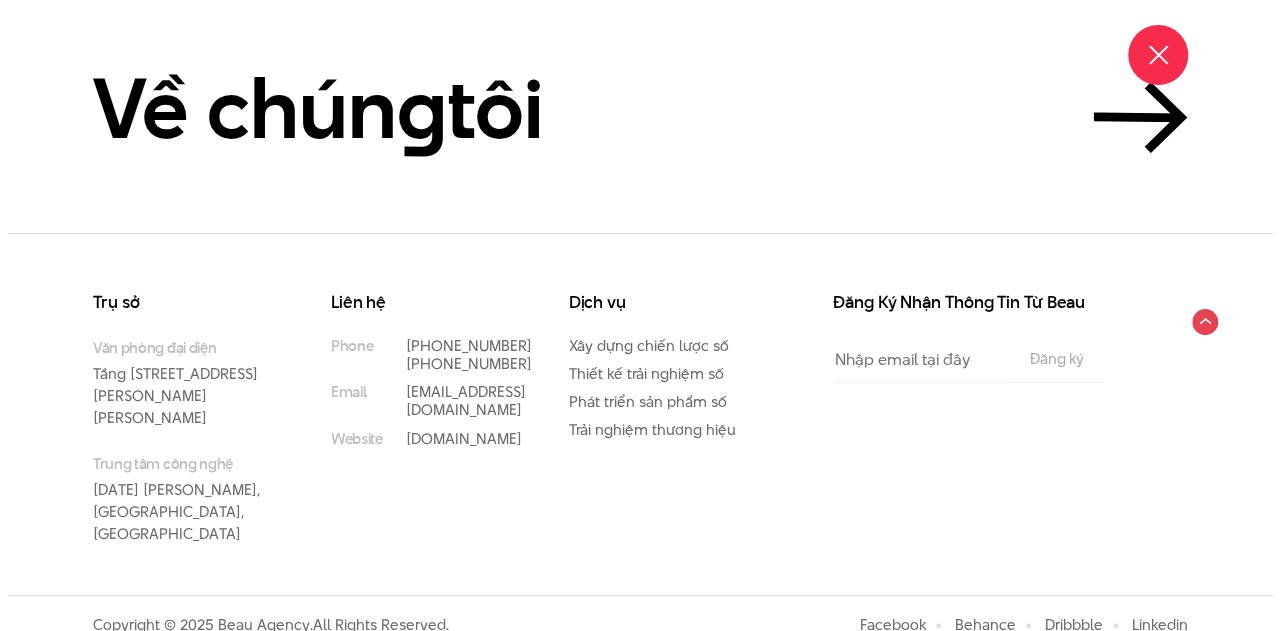 scroll, scrollTop: 5653, scrollLeft: 0, axis: vertical 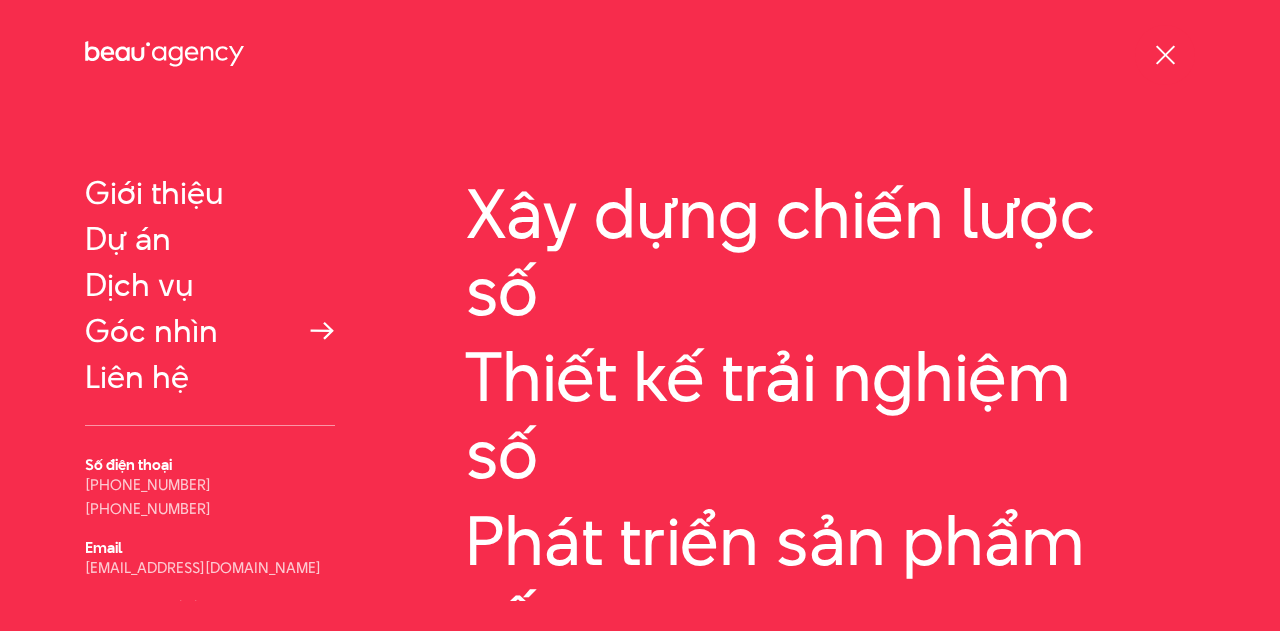 click on "Góc nhìn" at bounding box center [210, 331] 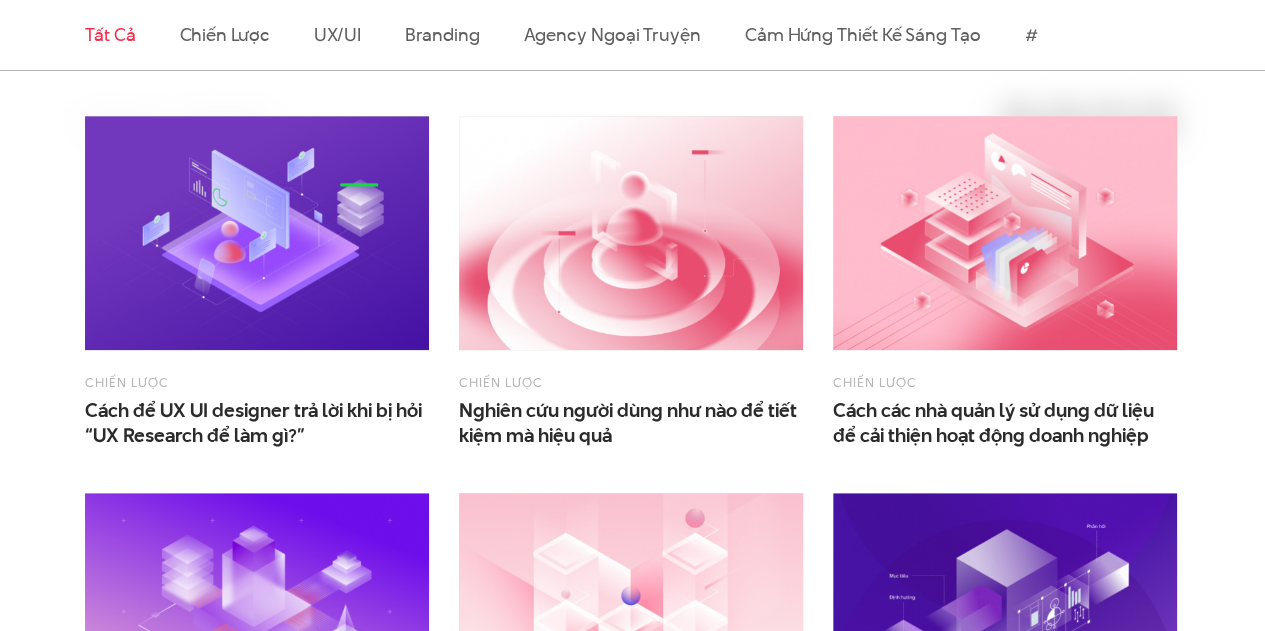 scroll, scrollTop: 700, scrollLeft: 0, axis: vertical 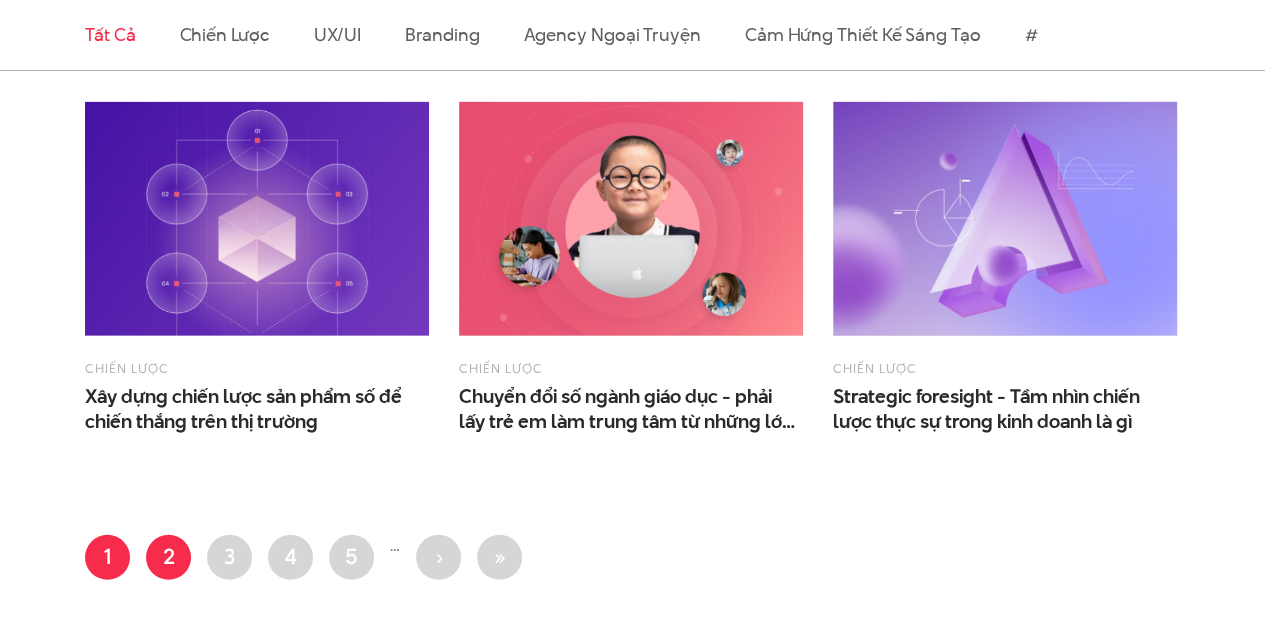 click on "Trang
2" at bounding box center (168, 557) 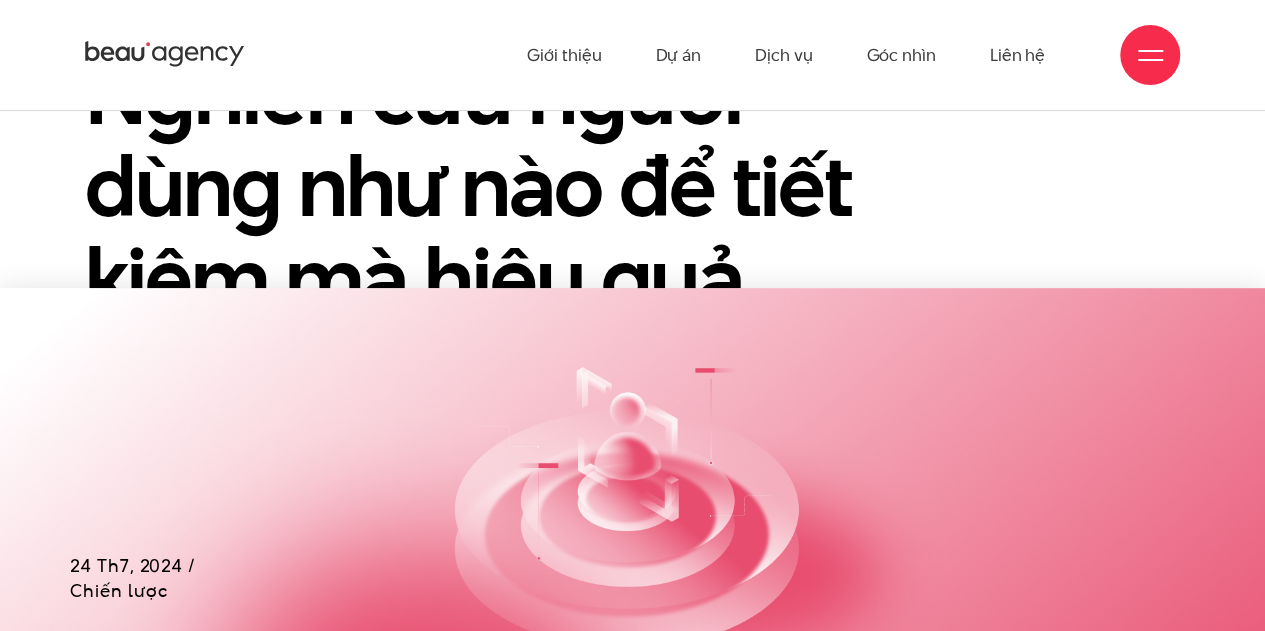 scroll, scrollTop: 0, scrollLeft: 0, axis: both 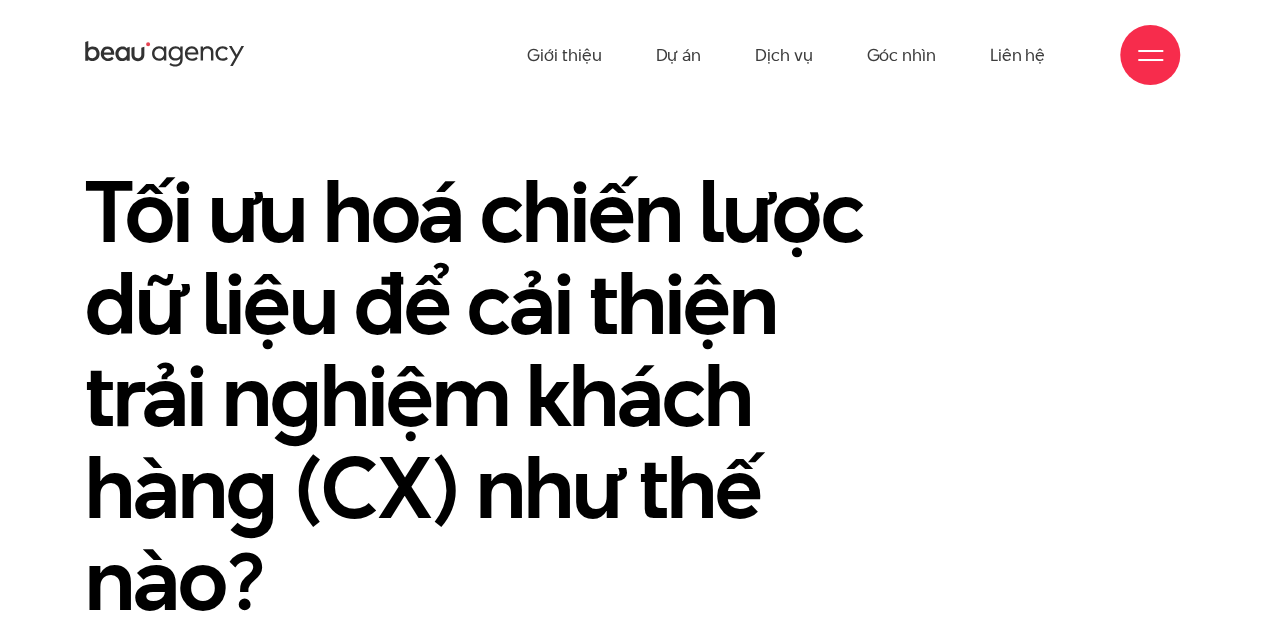 click on "Tối ưu hoá chiến lược dữ liệu để cải thiện trải nghiệm khách hàng (CX) như thế nào?" at bounding box center [632, 407] 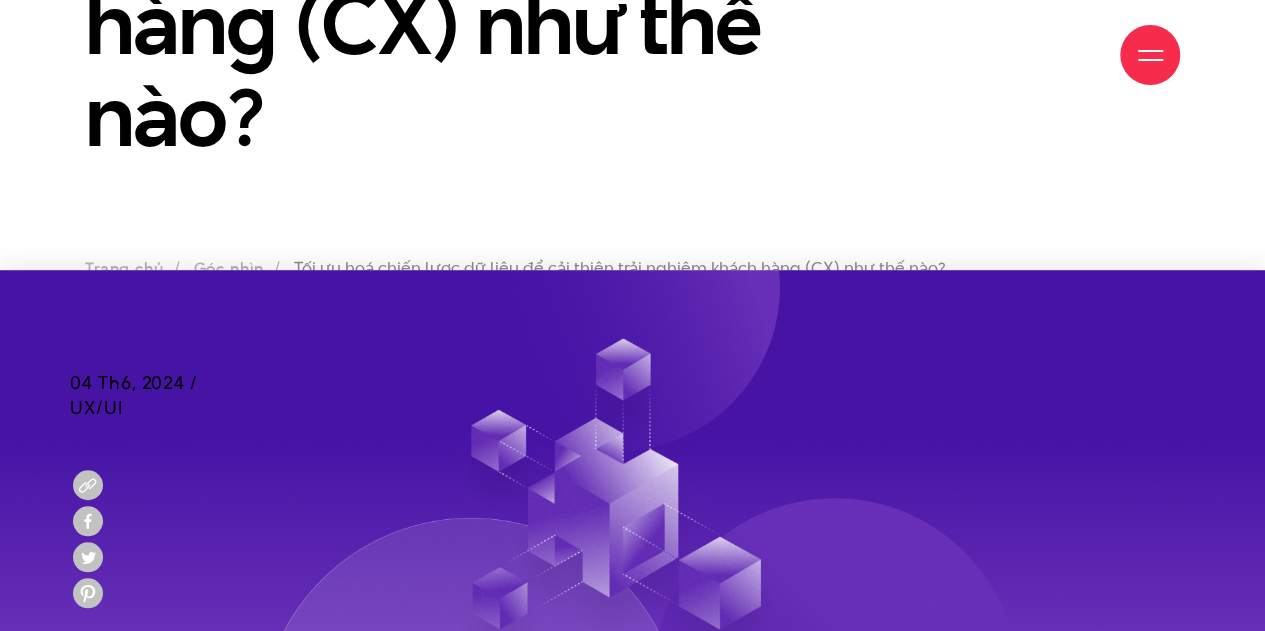 scroll, scrollTop: 600, scrollLeft: 0, axis: vertical 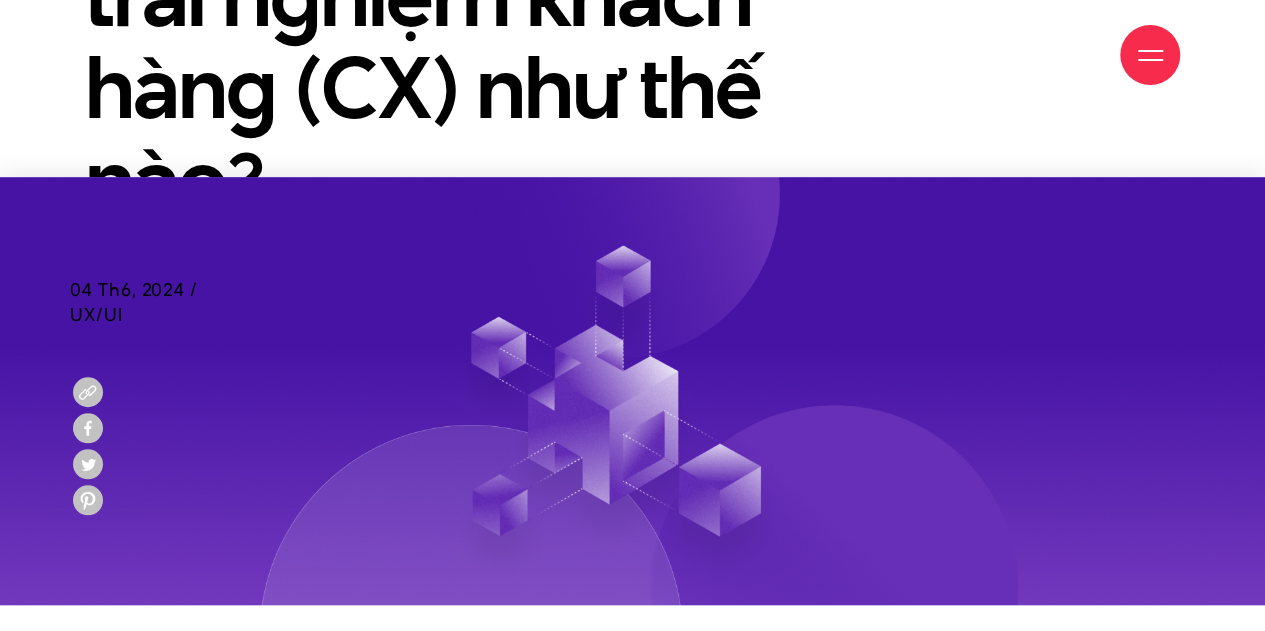 click on "Tối ưu hoá chiến lược dữ liệu để cải thiện trải nghiệm khách hàng (CX) như thế nào?" at bounding box center [492, -5] 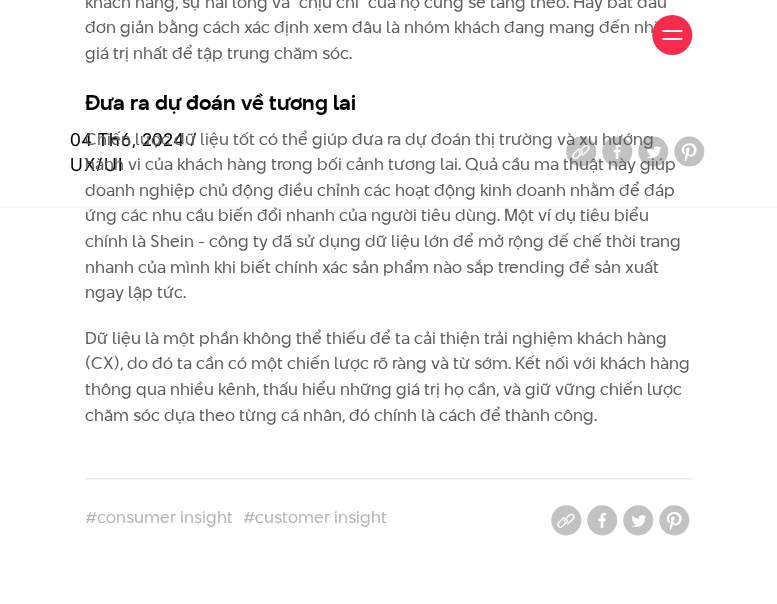 scroll, scrollTop: 5400, scrollLeft: 0, axis: vertical 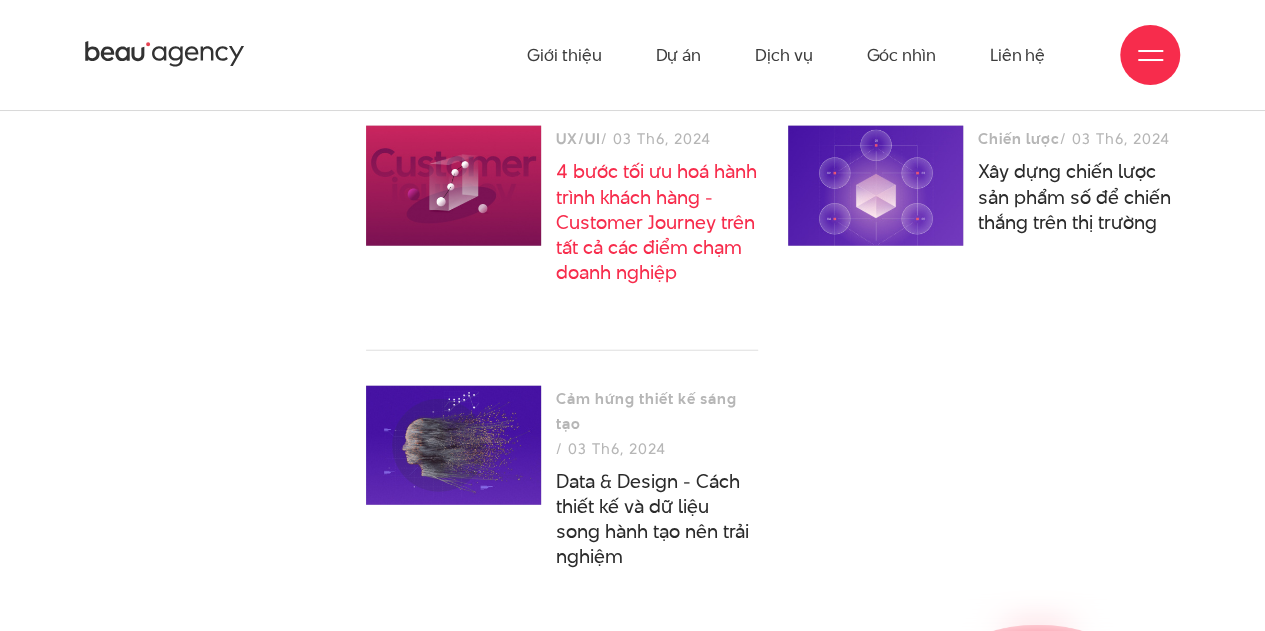 click on "4 bước tối ưu hoá hành trình khách hàng - Customer Journey trên tất cả các điểm chạm doanh nghiệp" at bounding box center (656, 221) 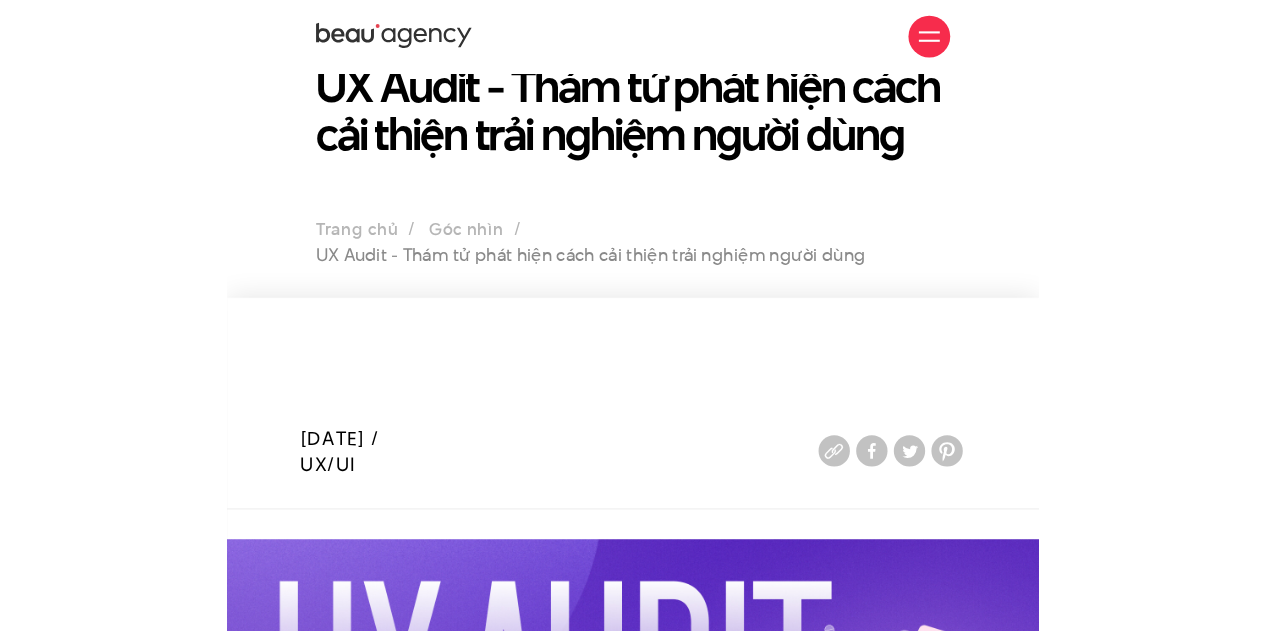 scroll, scrollTop: 0, scrollLeft: 0, axis: both 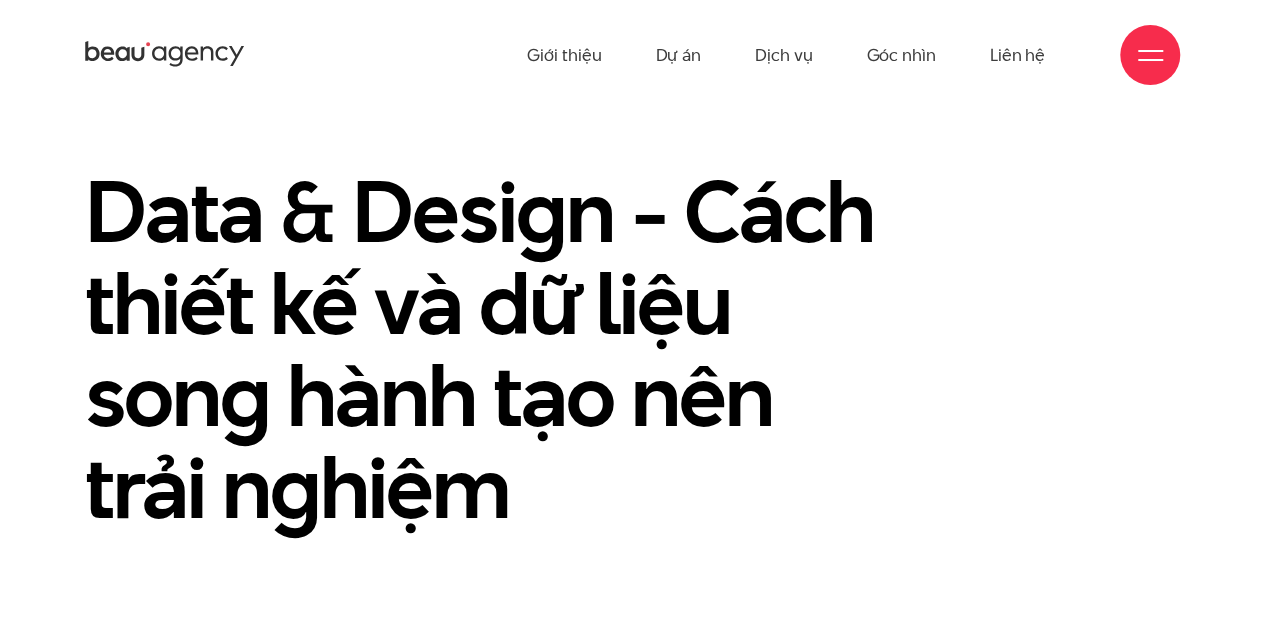 click on "Data & Design - Cách thiết kế và dữ liệu song hành tạo nên trải nghiệm" at bounding box center (492, 349) 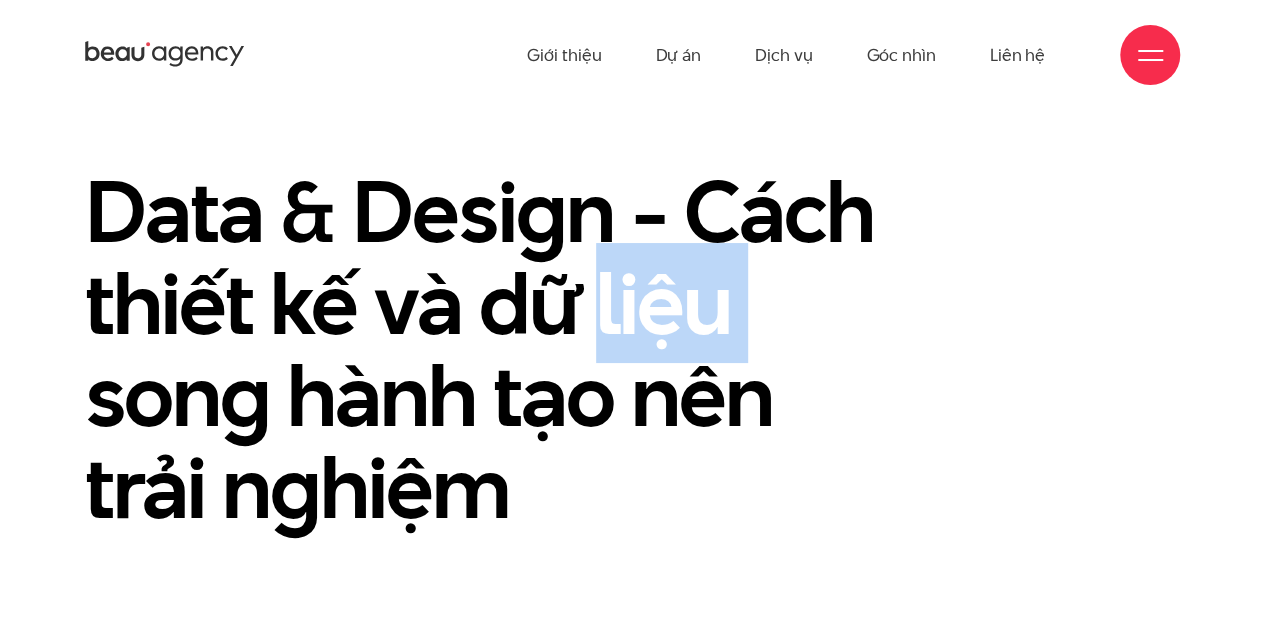 click on "Data & Design - Cách thiết kế và dữ liệu song hành tạo nên trải nghiệm" at bounding box center [492, 349] 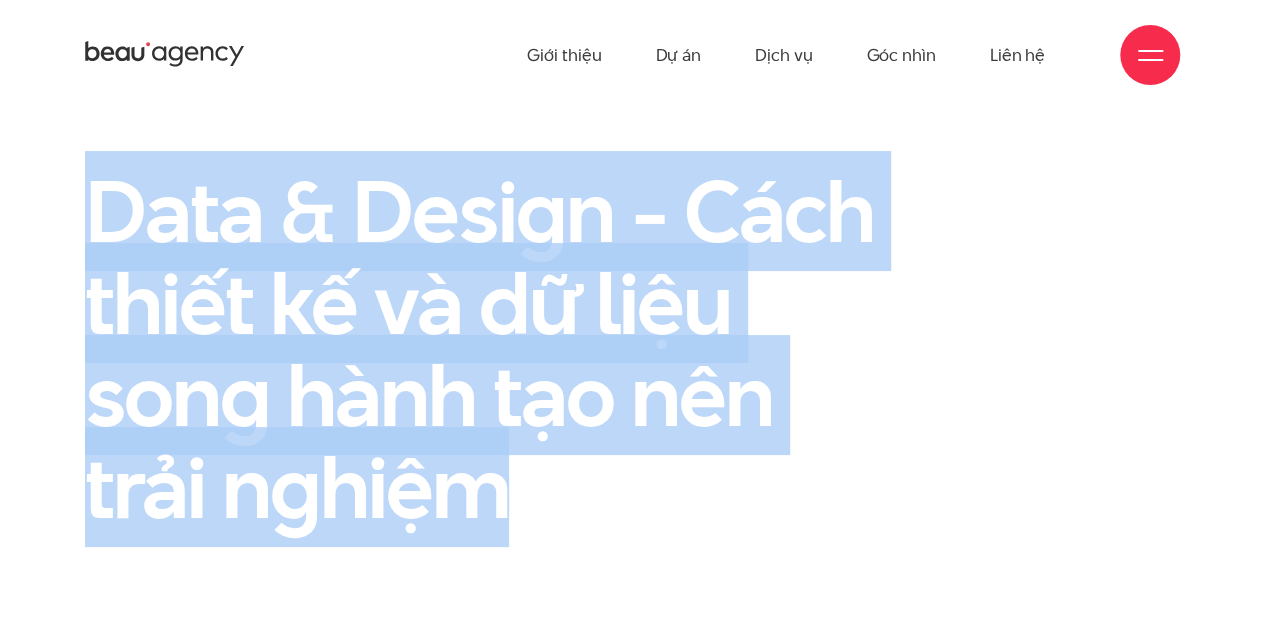 click on "Data & Design - Cách thiết kế và dữ liệu song hành tạo nên trải nghiệm" at bounding box center (492, 349) 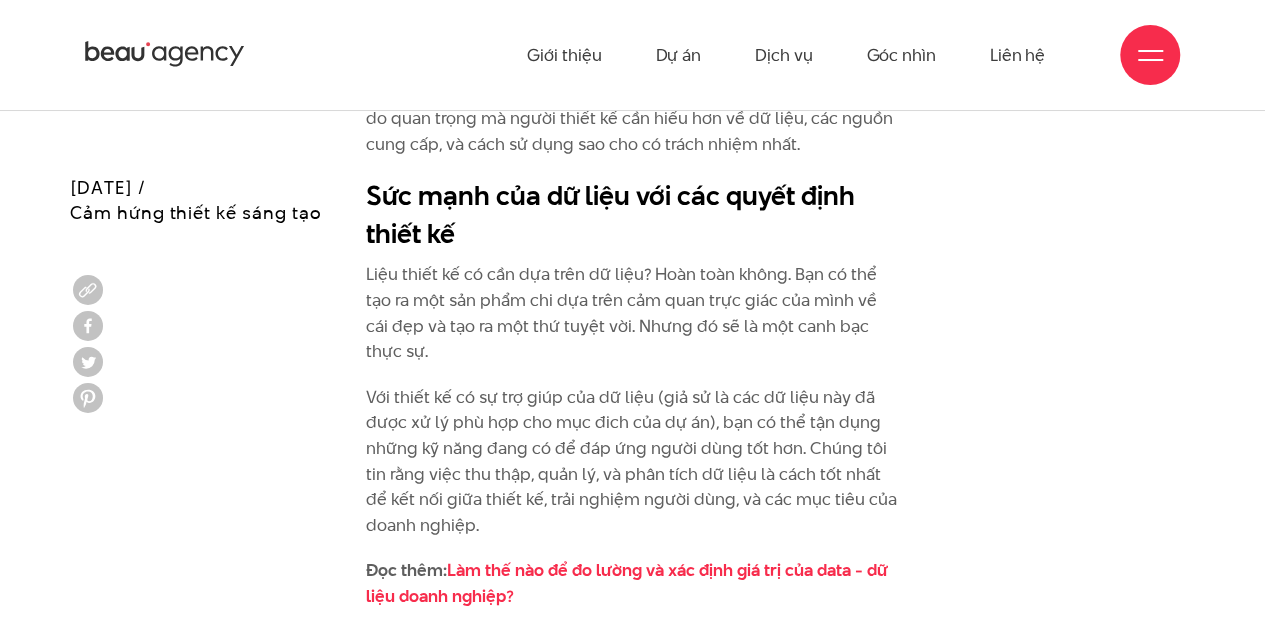 scroll, scrollTop: 2000, scrollLeft: 0, axis: vertical 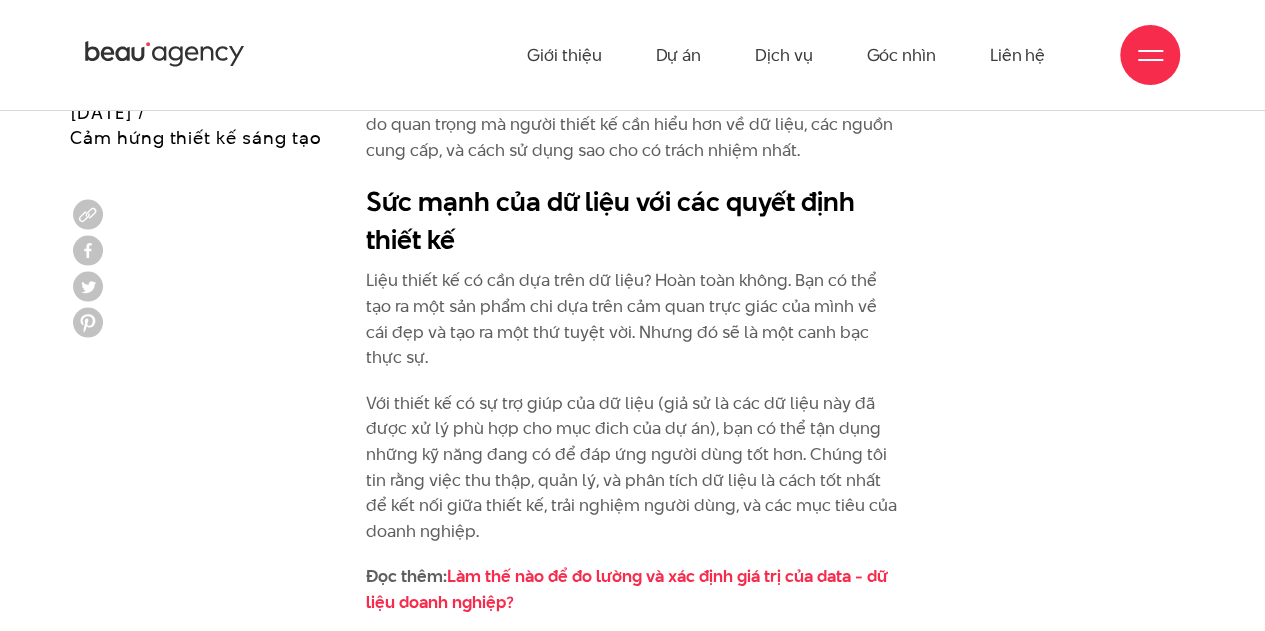 click on "“Đằng sau mỗi mảnh dữ liệu là con người - một con người thực sự” - Rochelle King, Giám đốc Thiết kế và Trải nghiệm người dùng của Spotify.
Trong thế giới ngày càng biến đổi, dữ liệu đã trở thành công cụ quan trọng với các dự án nói chung và các nhà thiết kế nói riêng. Một sản phẩm được làm ra có thể đáp ứng nhu cầu người dùng và mục tiêu kinh doanh của công ty, chính là nhờ những dữ liệu nghiên cứu hành vi khách hàng.
Là designer, chúng ta chính là tiền tuyến để các tiến bộ công nghệ có thể giao tiếp với xã hội qua một bộ mặt / giao diện tối ưu. Đó là lí do quan trọng mà người thiết kế cần hiểu hơn về dữ liệu, các nguồn cung cấp, và cách sử dụng sao cho có trách nhiệm nhất.
Đọc thêm:" at bounding box center [632, 2387] 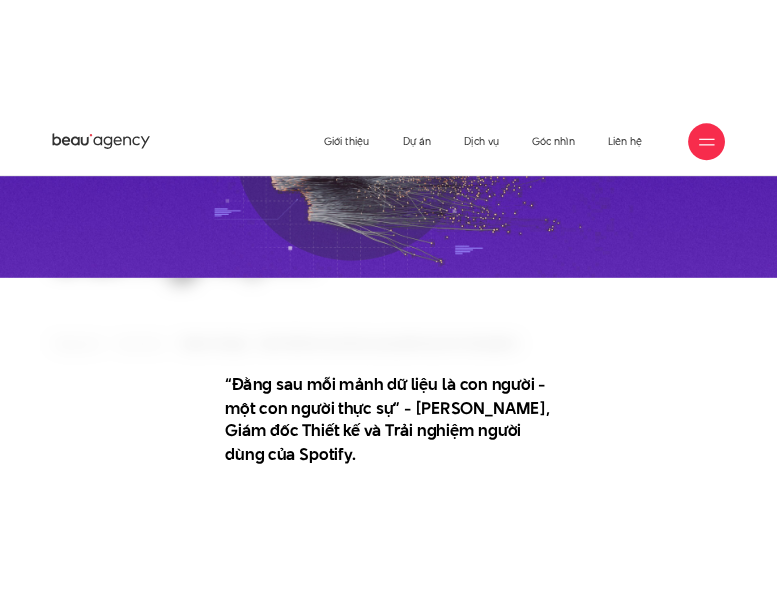scroll, scrollTop: 0, scrollLeft: 0, axis: both 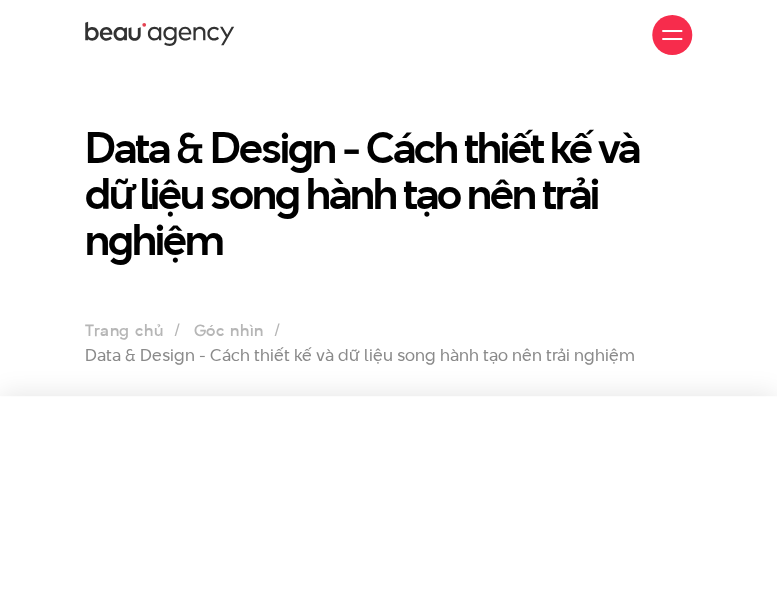 click on "Data & Design - Cách thiết kế và dữ liệu song hành tạo nên trải nghiệm" at bounding box center (388, 194) 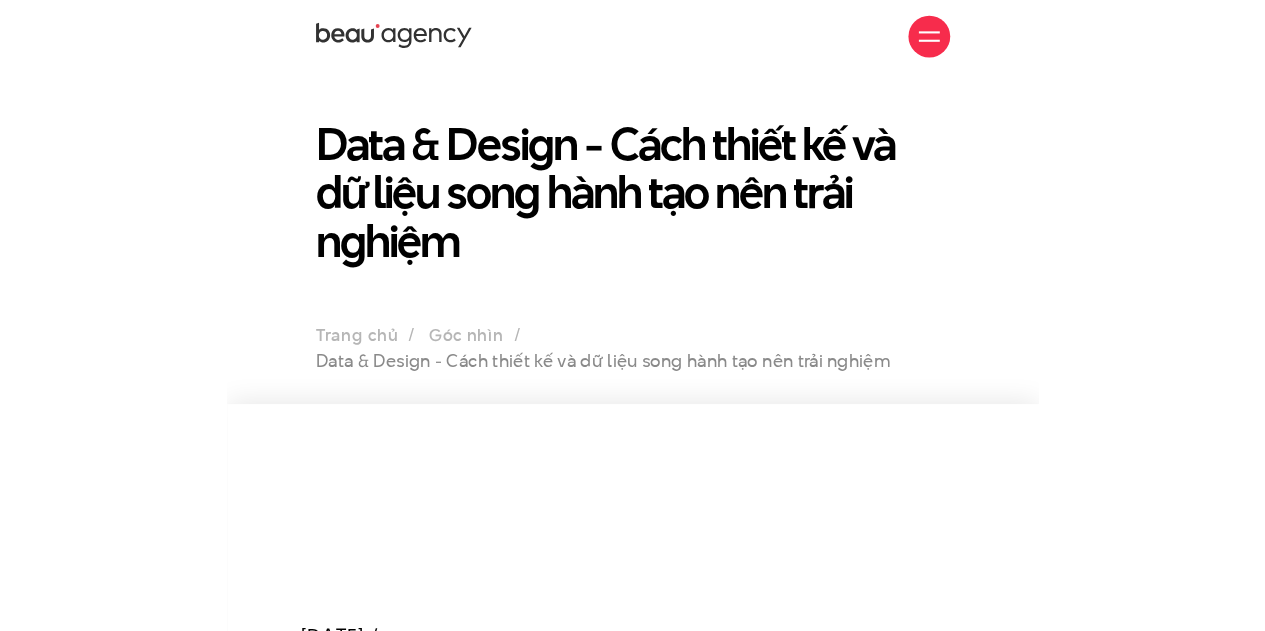 scroll, scrollTop: 0, scrollLeft: 0, axis: both 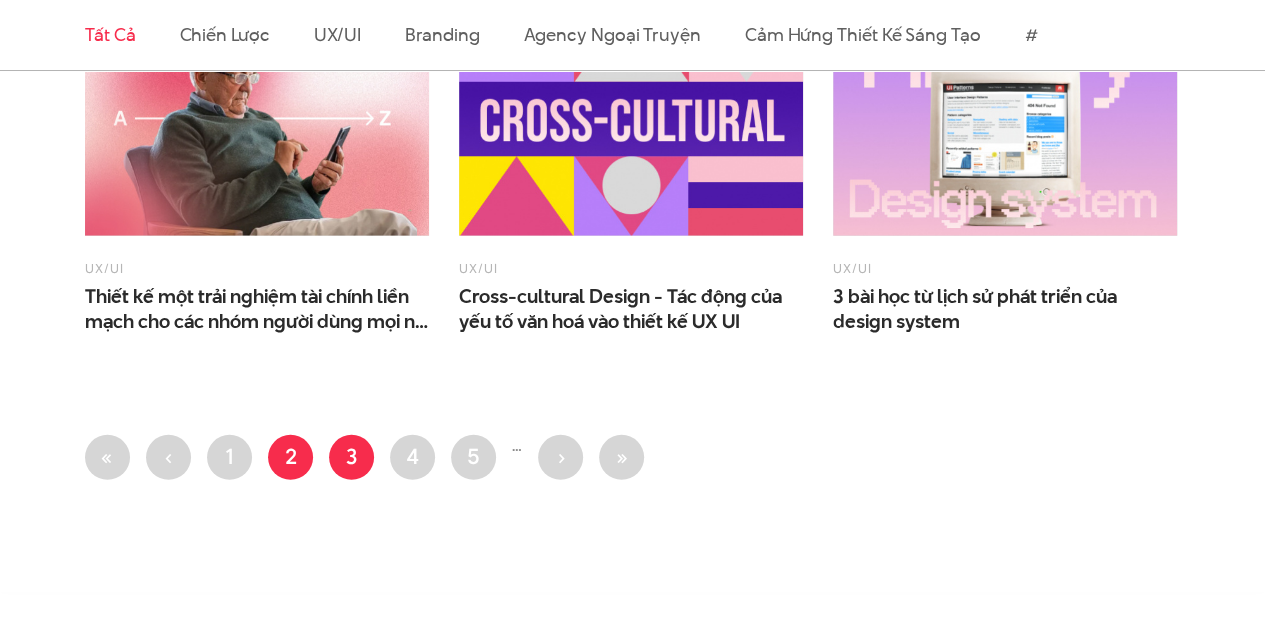 click on "Trang
3" at bounding box center (351, 457) 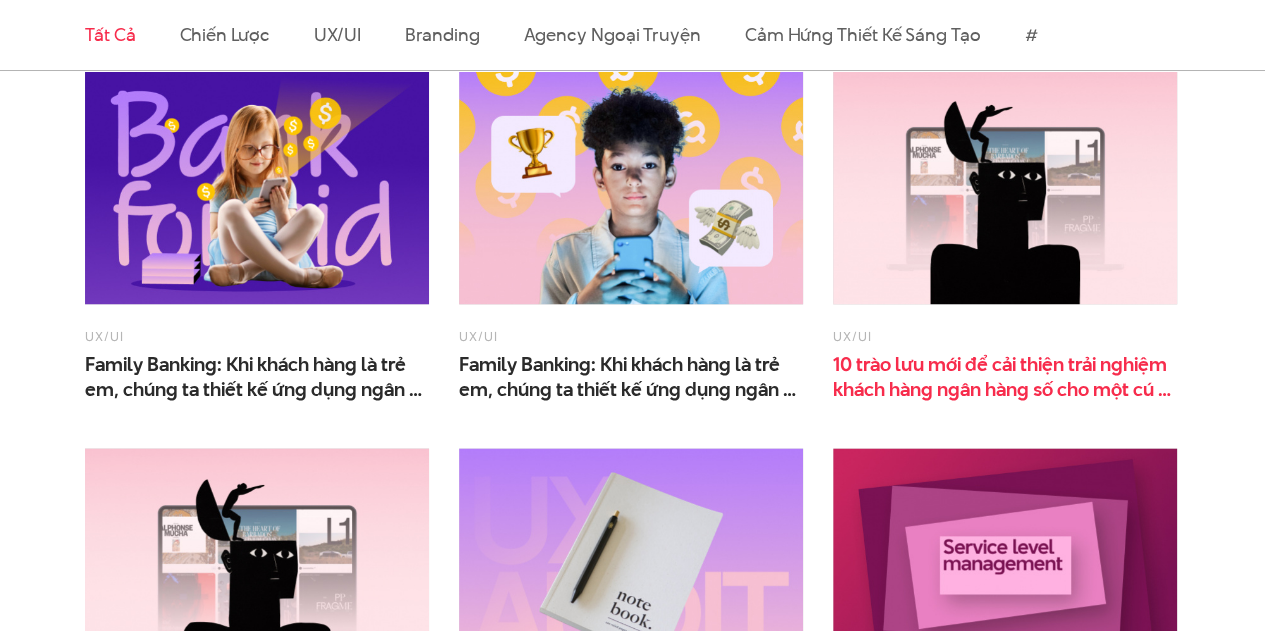 scroll, scrollTop: 1500, scrollLeft: 0, axis: vertical 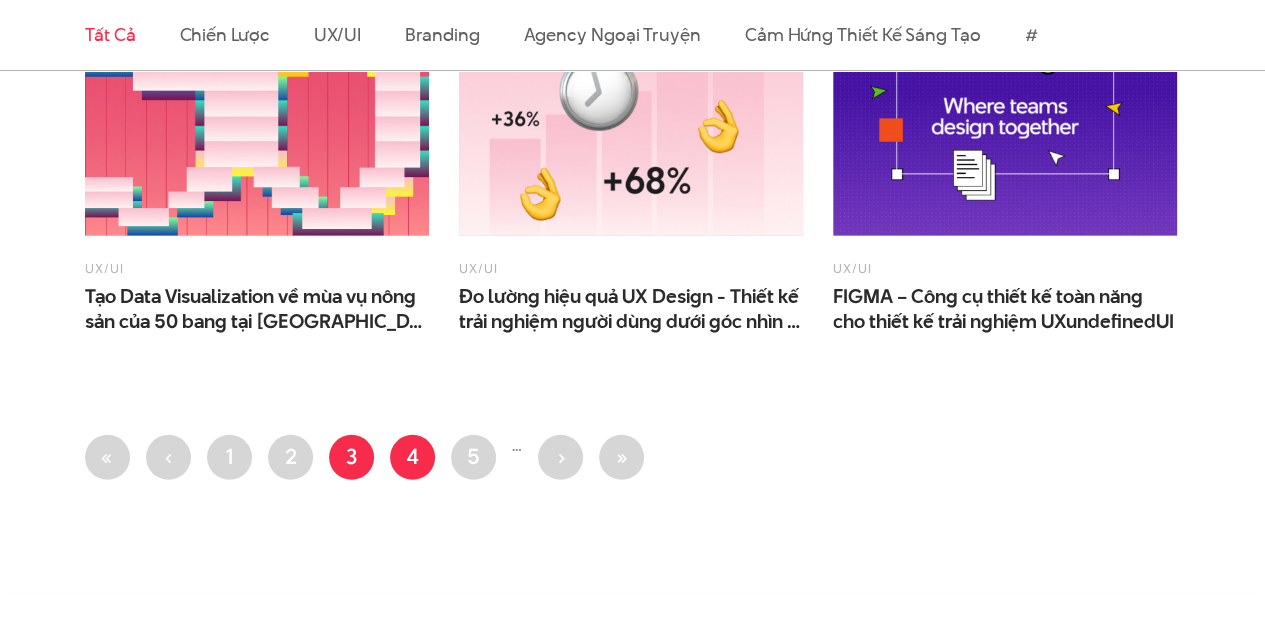 click on "Trang
4" at bounding box center (412, 457) 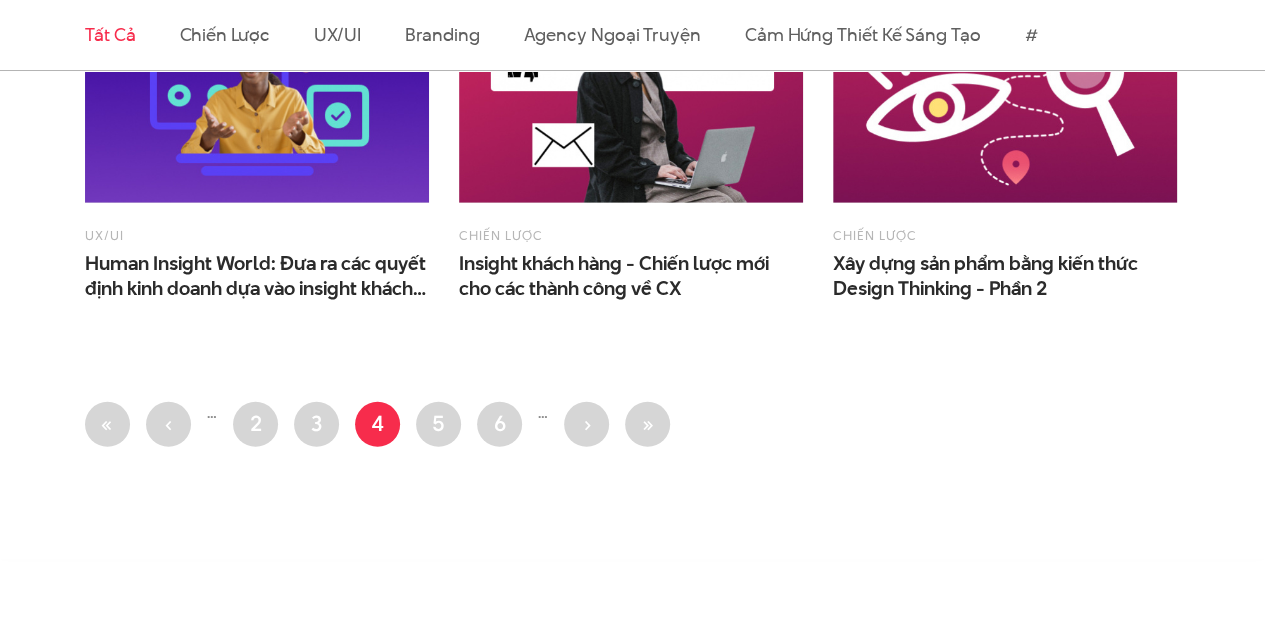 scroll, scrollTop: 2700, scrollLeft: 0, axis: vertical 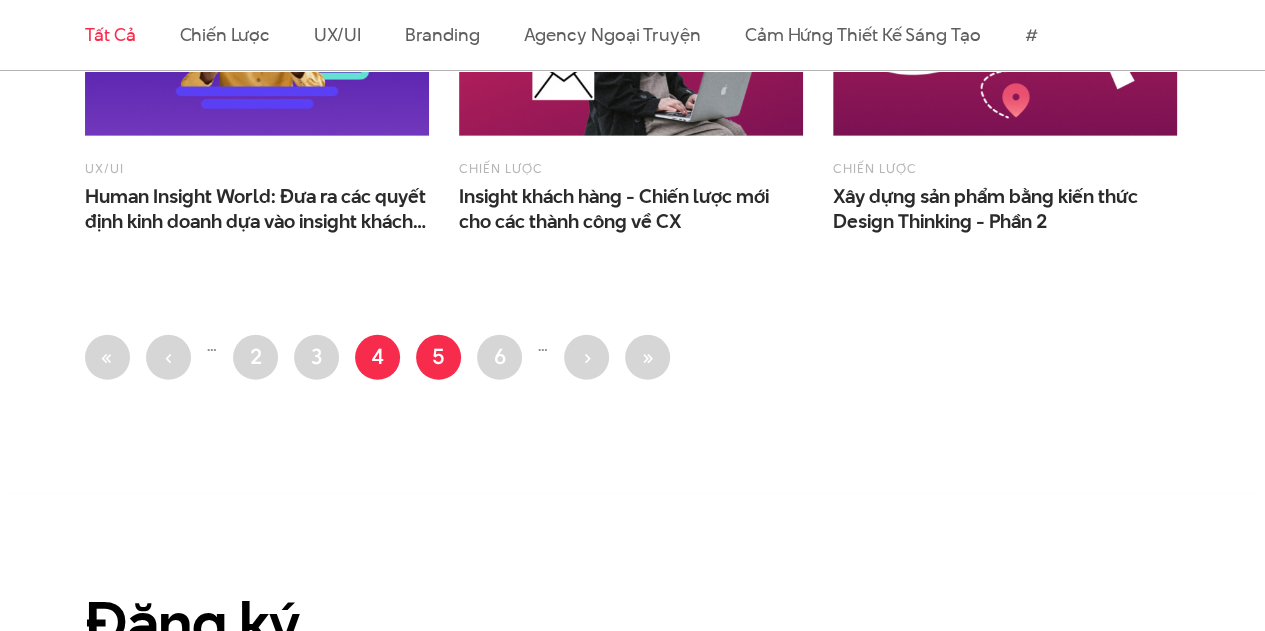 click on "Trang
5" at bounding box center (438, 357) 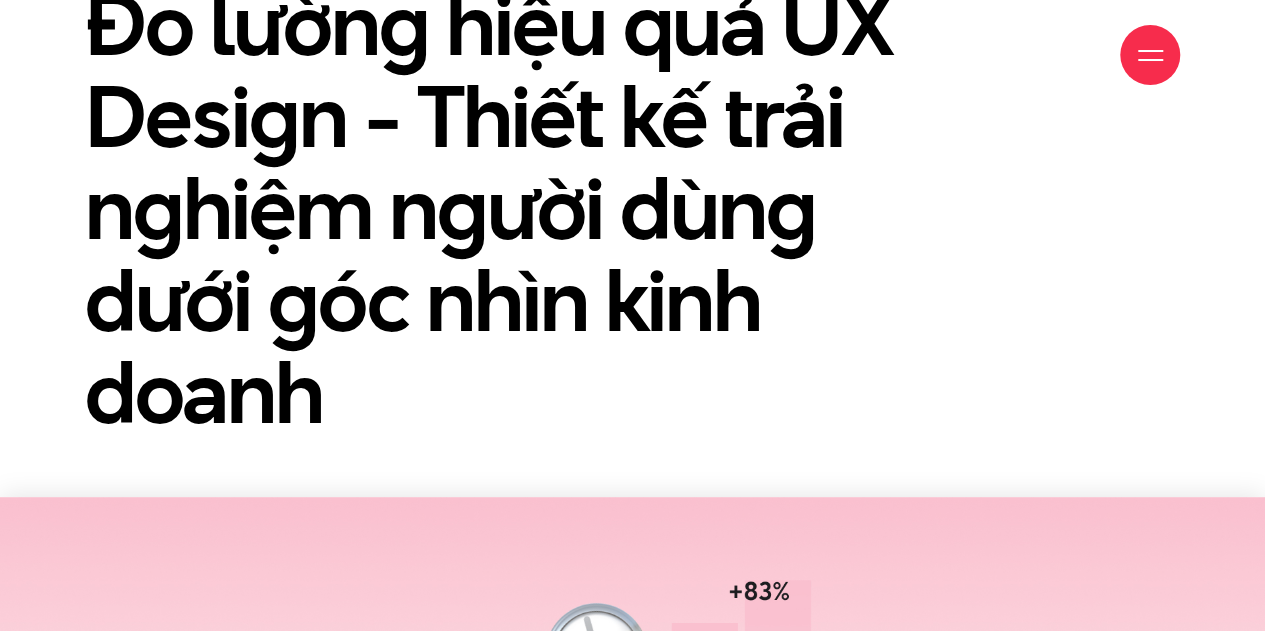 scroll, scrollTop: 400, scrollLeft: 0, axis: vertical 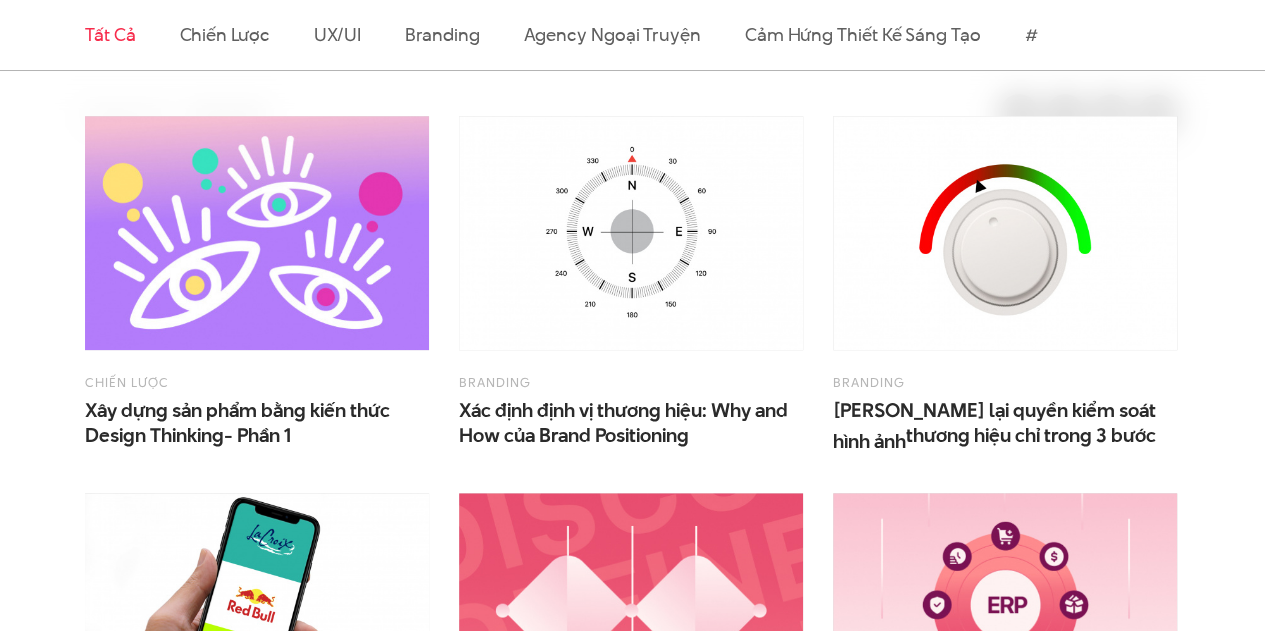 click on "Tất cả
Chiến lược
UX/UI
Branding
Agency ngoại truyện
Cảm hứng thiết kế sáng tạo
#
Chiến lược
Xây dựng sản phẩm bằng kiến thức  Design Thinking- Phần 1
Branding" at bounding box center (632, 1241) 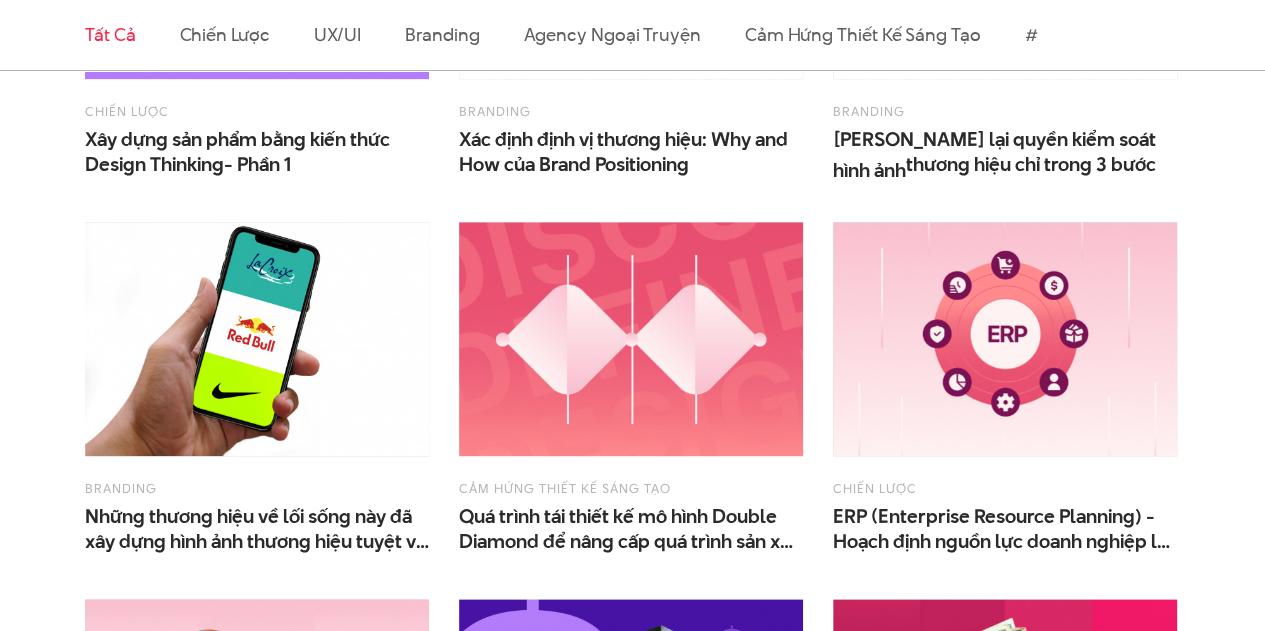 scroll, scrollTop: 900, scrollLeft: 0, axis: vertical 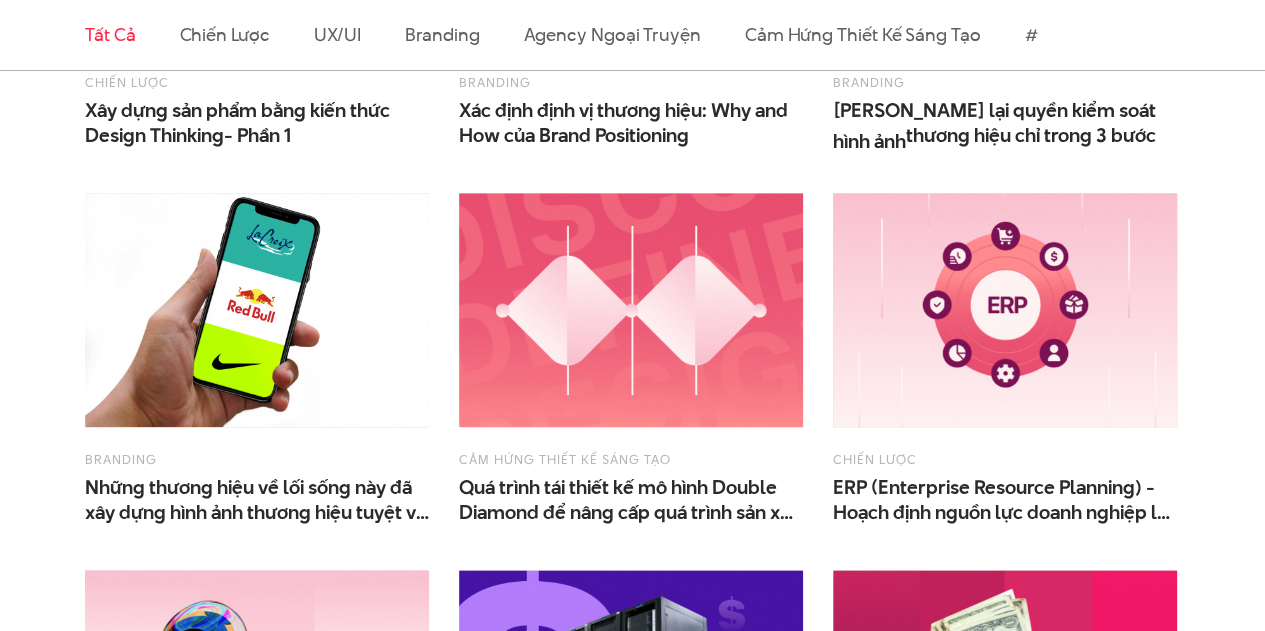 click on "Tất cả
Chiến lược
UX/UI
Branding
Agency ngoại truyện
Cảm hứng thiết kế sáng tạo
#
Chiến lược
Xây dựng sản phẩm bằng kiến thức  Design Thinking- Phần 1
Branding" at bounding box center (632, 941) 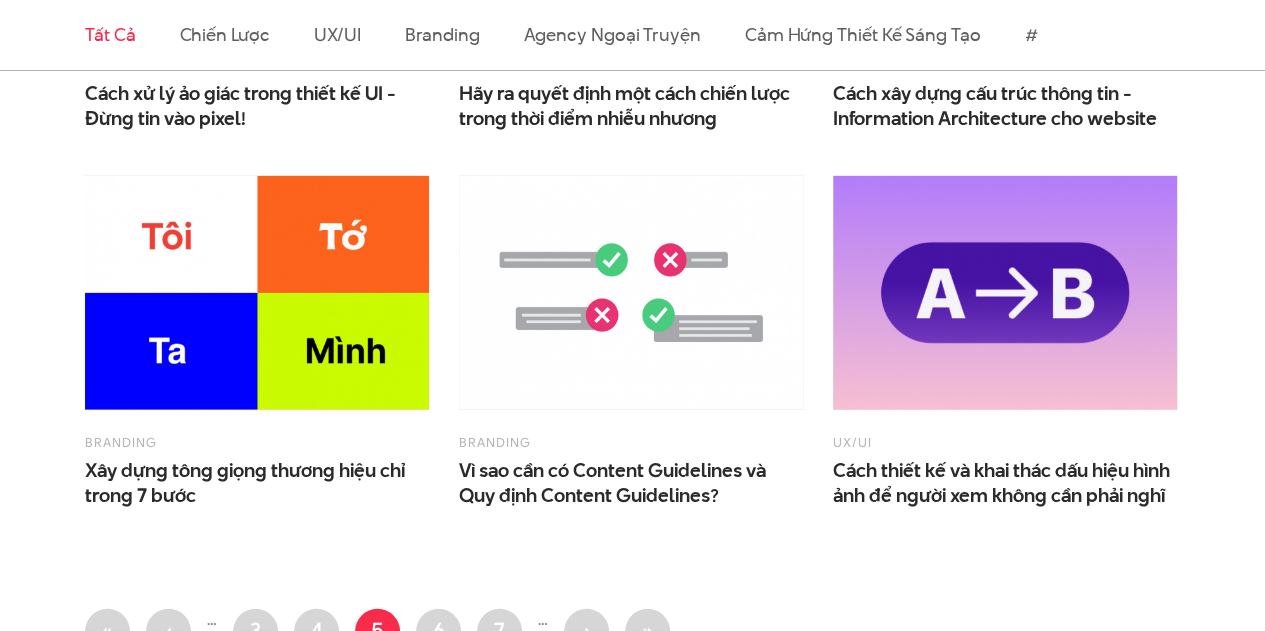 scroll, scrollTop: 2600, scrollLeft: 0, axis: vertical 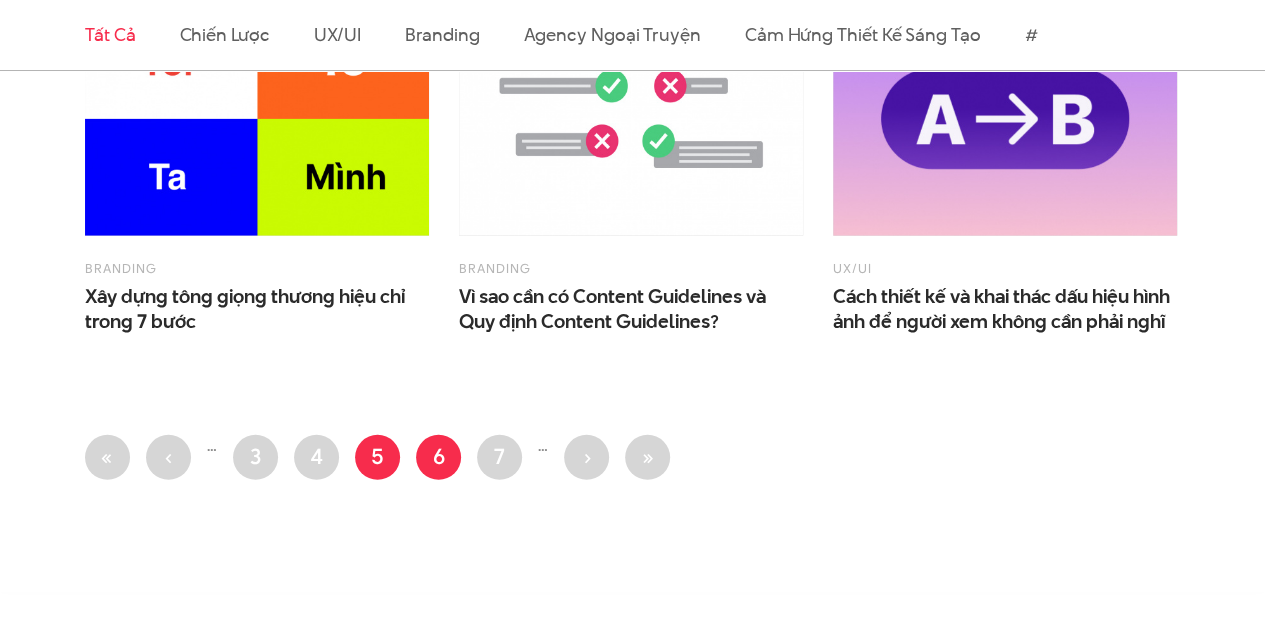 click on "Trang
6" at bounding box center (438, 457) 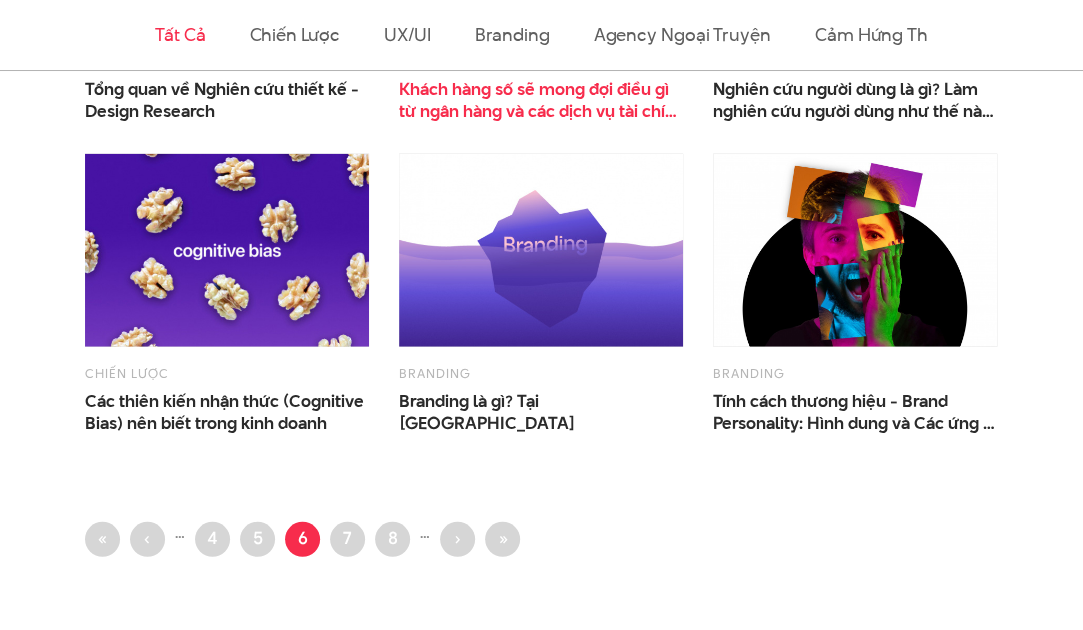 scroll, scrollTop: 2200, scrollLeft: 0, axis: vertical 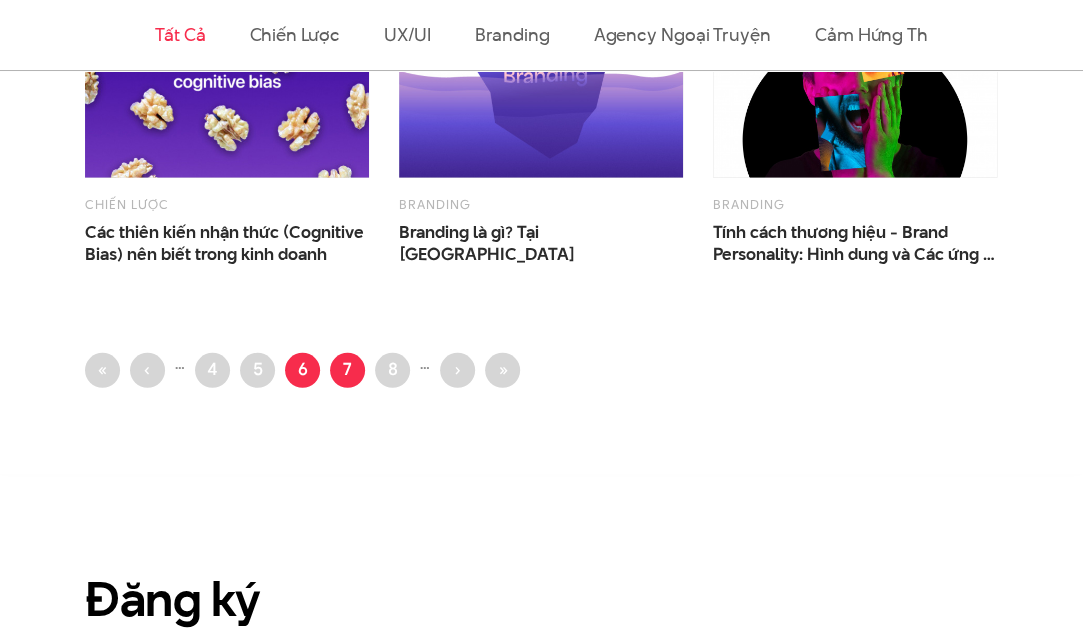 click on "Trang
7" at bounding box center [347, 370] 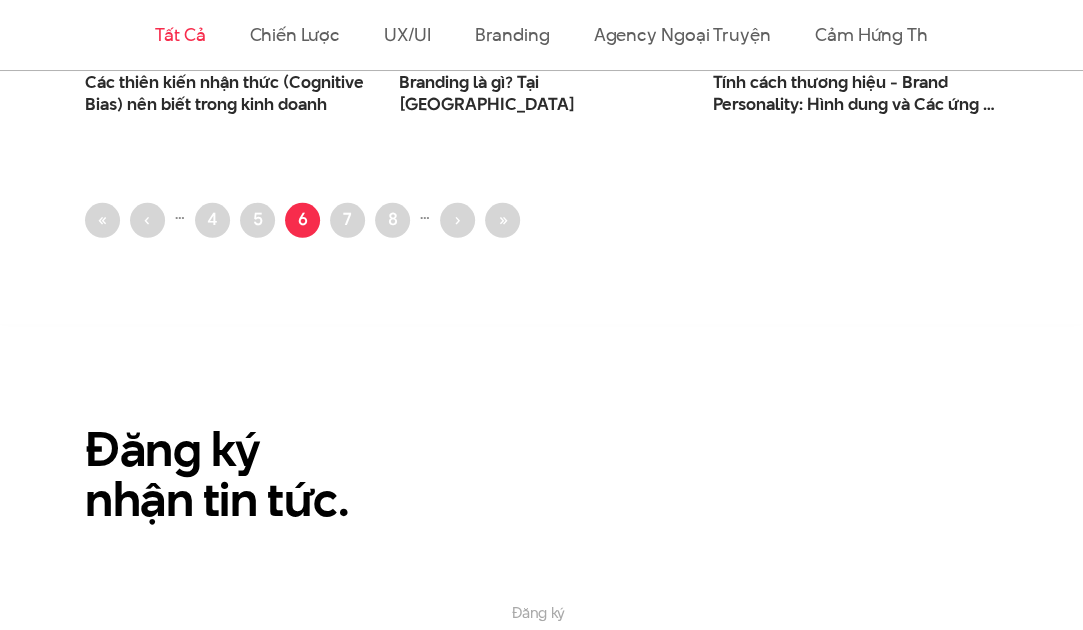 scroll, scrollTop: 2050, scrollLeft: 0, axis: vertical 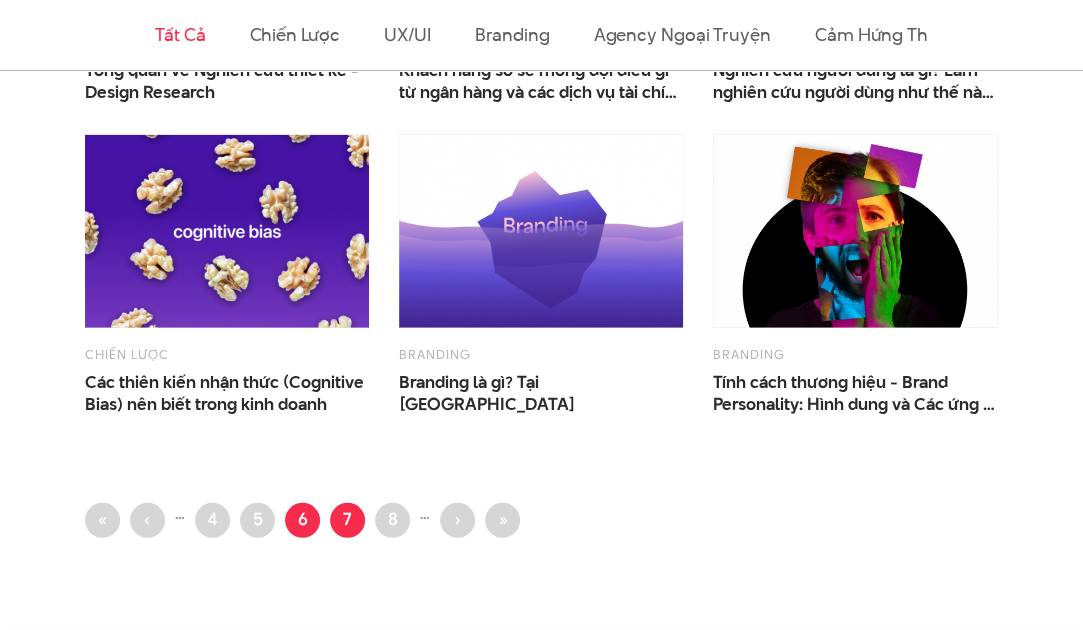 click on "Trang
7" at bounding box center [347, 520] 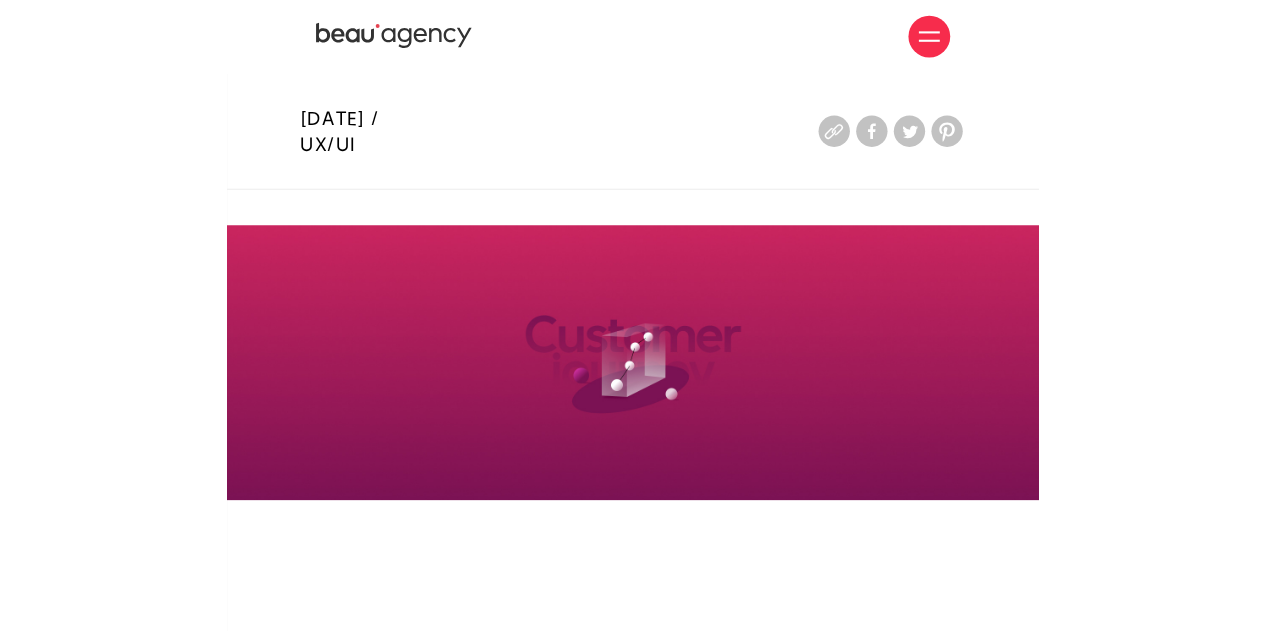 scroll, scrollTop: 0, scrollLeft: 0, axis: both 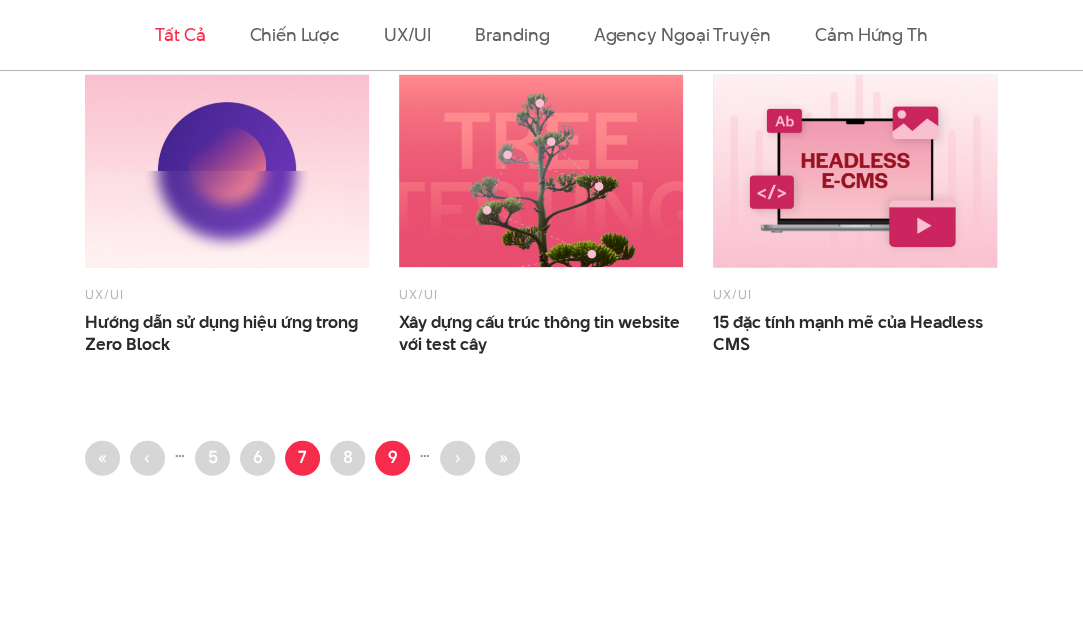 click on "Trang
9" at bounding box center (392, 458) 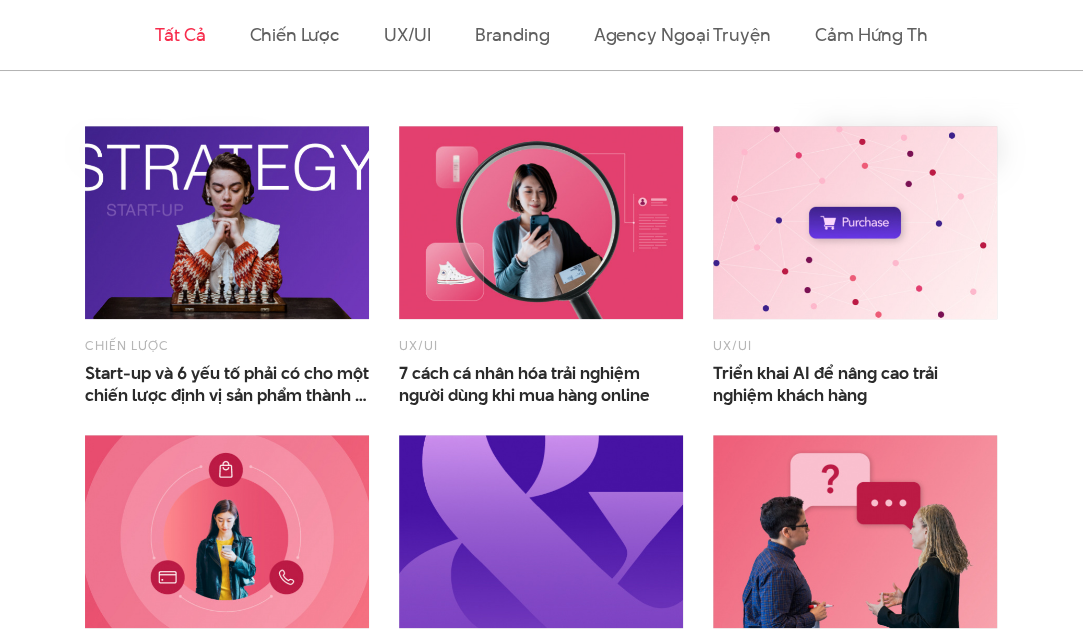 scroll, scrollTop: 800, scrollLeft: 0, axis: vertical 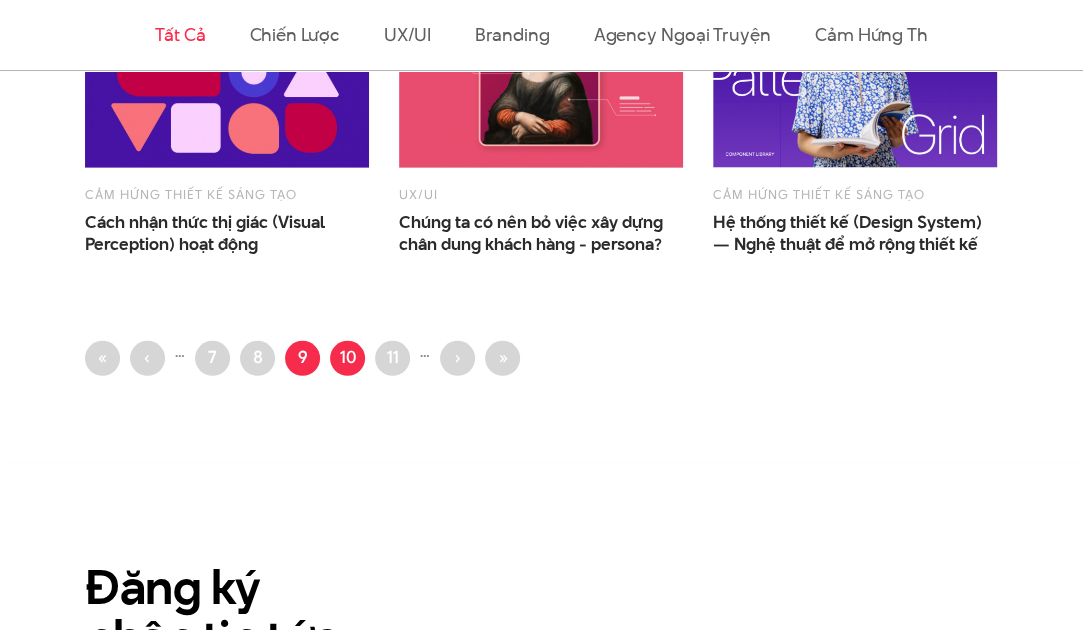 click on "Trang
10" at bounding box center (347, 358) 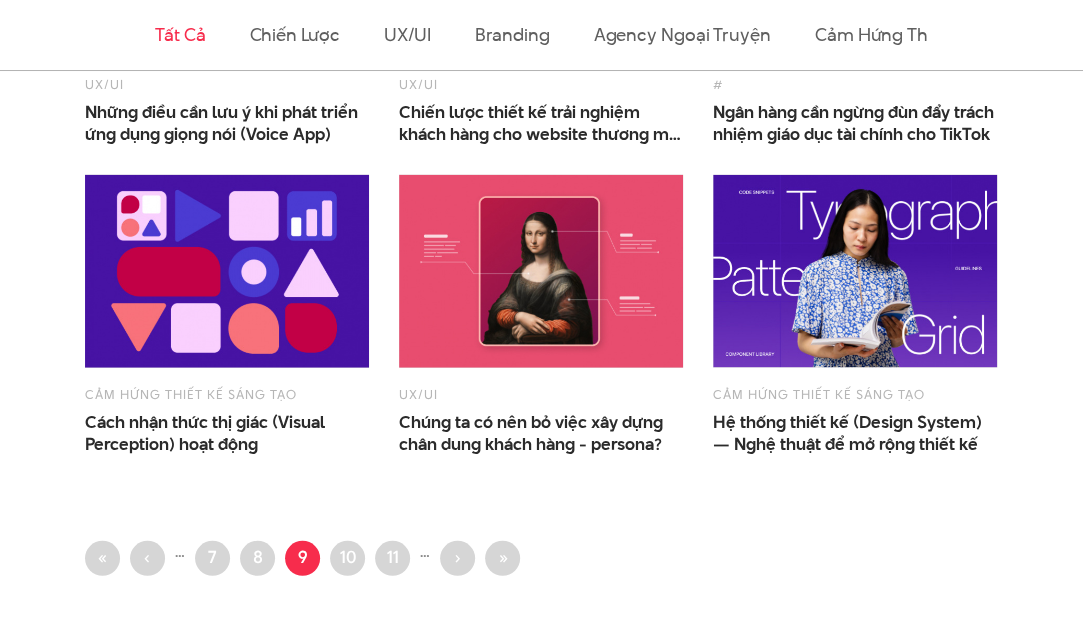 scroll, scrollTop: 2000, scrollLeft: 0, axis: vertical 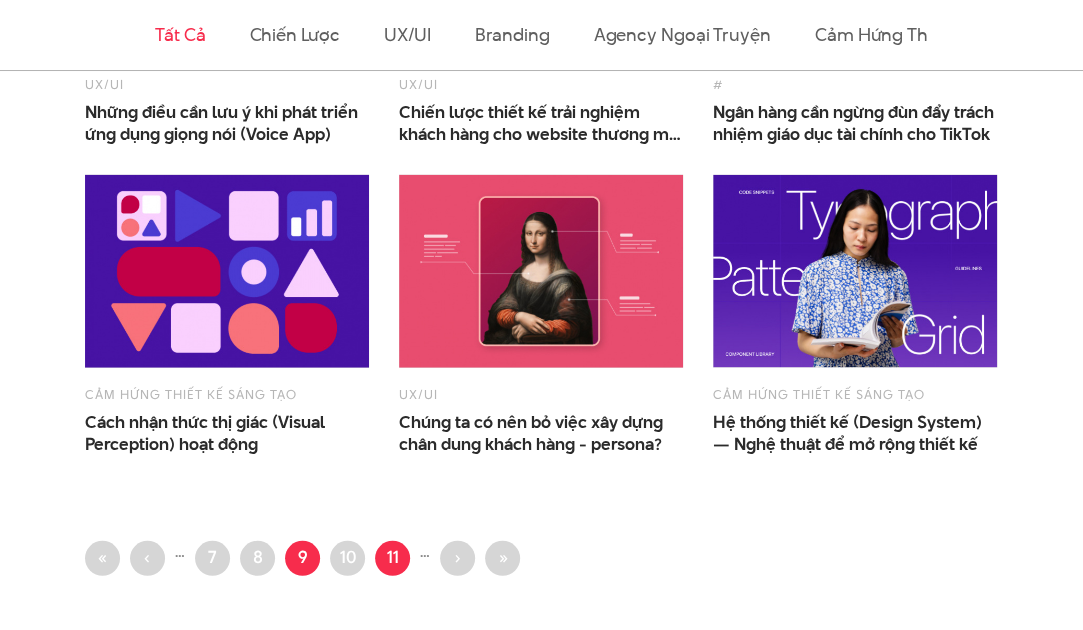 drag, startPoint x: 848, startPoint y: 278, endPoint x: 386, endPoint y: 560, distance: 541.2652 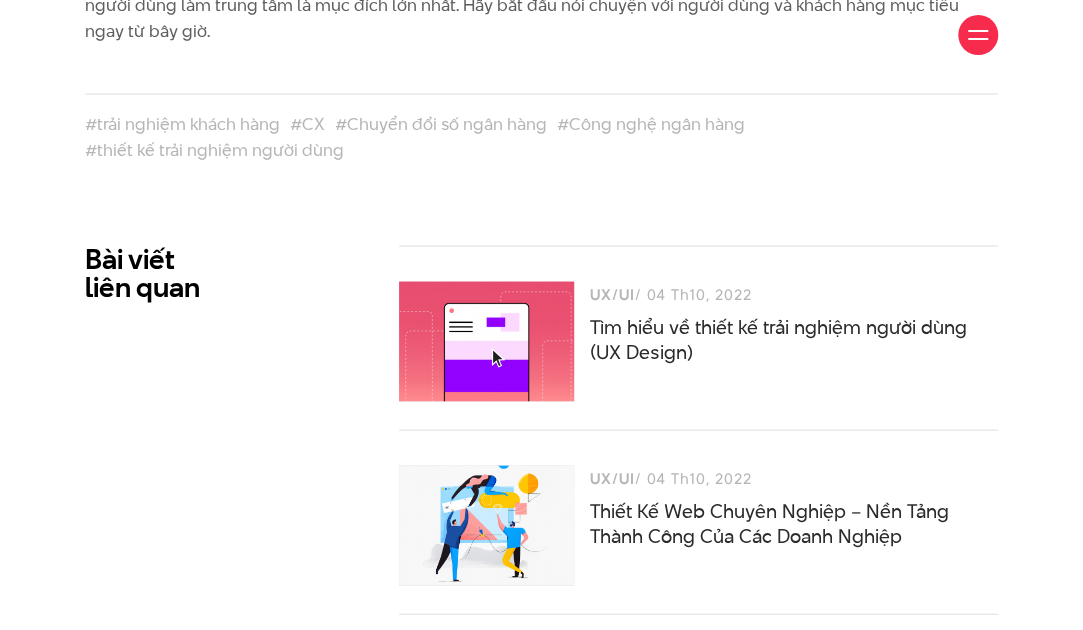 scroll, scrollTop: 5200, scrollLeft: 0, axis: vertical 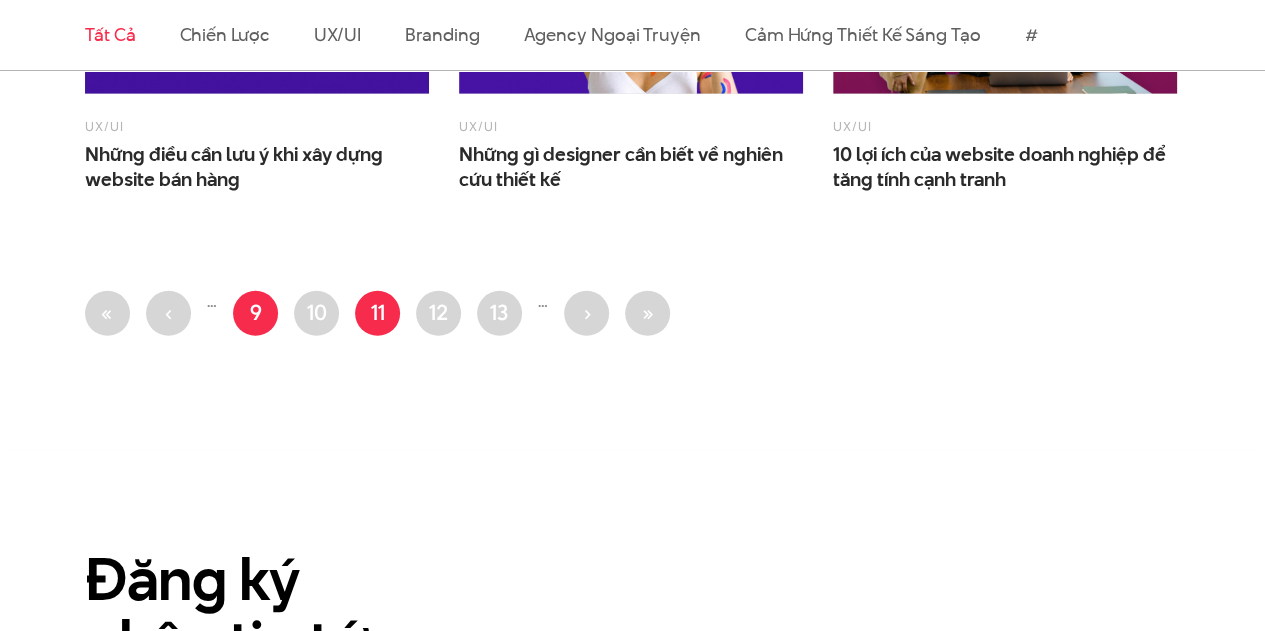 drag, startPoint x: 1279, startPoint y: 4, endPoint x: 258, endPoint y: 323, distance: 1069.6738 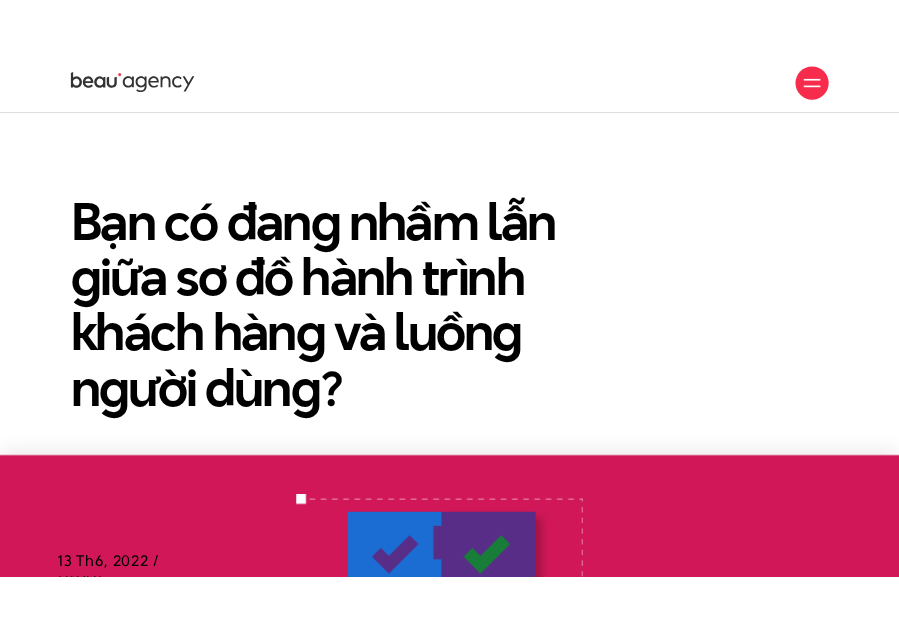 scroll, scrollTop: 0, scrollLeft: 0, axis: both 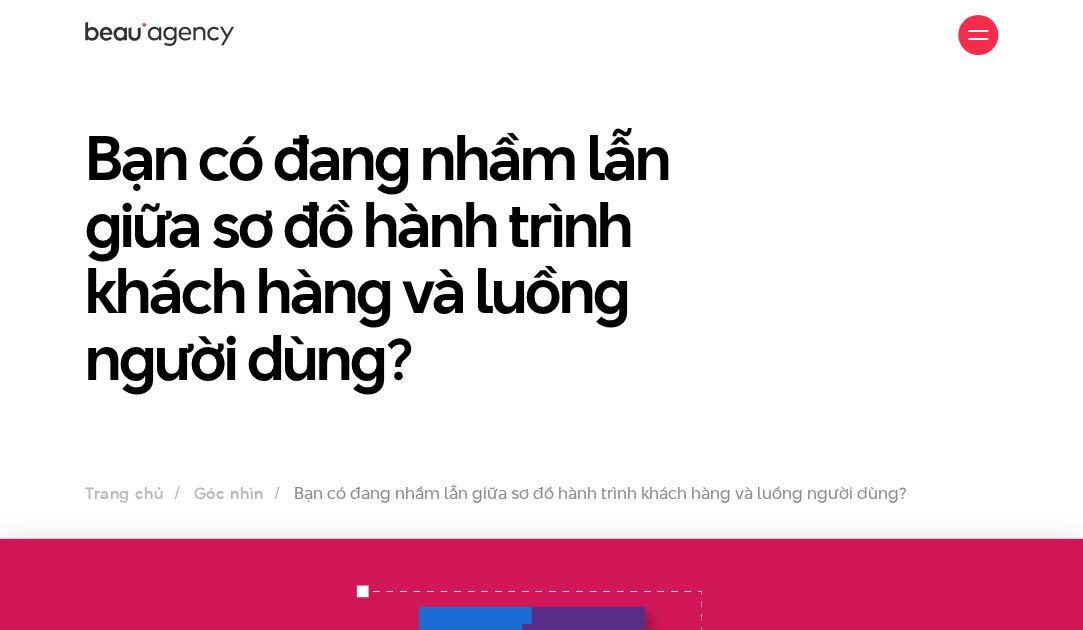 click on "Bạn có đang nhầm lẫn giữa sơ đồ hành trình khách hàng và luồng người dùng?" at bounding box center [541, 267] 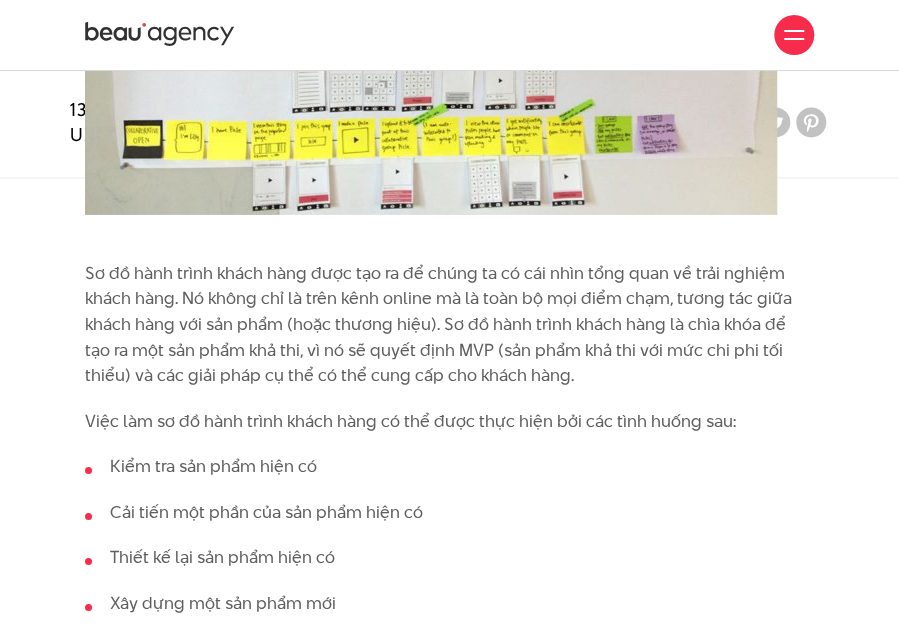 scroll, scrollTop: 2261, scrollLeft: 0, axis: vertical 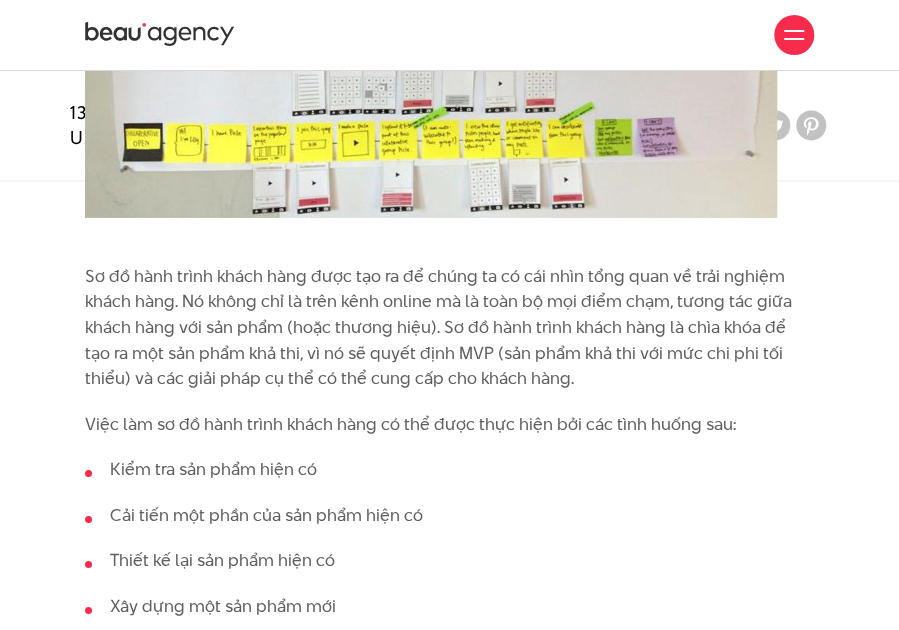 click on "Sơ đồ hành trình khách hàng được tạo ra để chúng ta có cái nhìn tổng quan về trải nghiệm khách hàng. Nó không chỉ là trên kênh online mà là toàn bộ mọi điểm chạm, tương tác giữa khách hàng với sản phẩm (hoặc thương hiệu). Sơ đồ hành trình khách hàng là chìa khóa để tạo ra một sản phẩm khả thi, vì nó sẽ quyết định MVP (sản phẩm khả thi với mức chi phi tối thiểu) và các giải pháp cụ thể có thể cung cấp cho khách hàng." at bounding box center [449, 328] 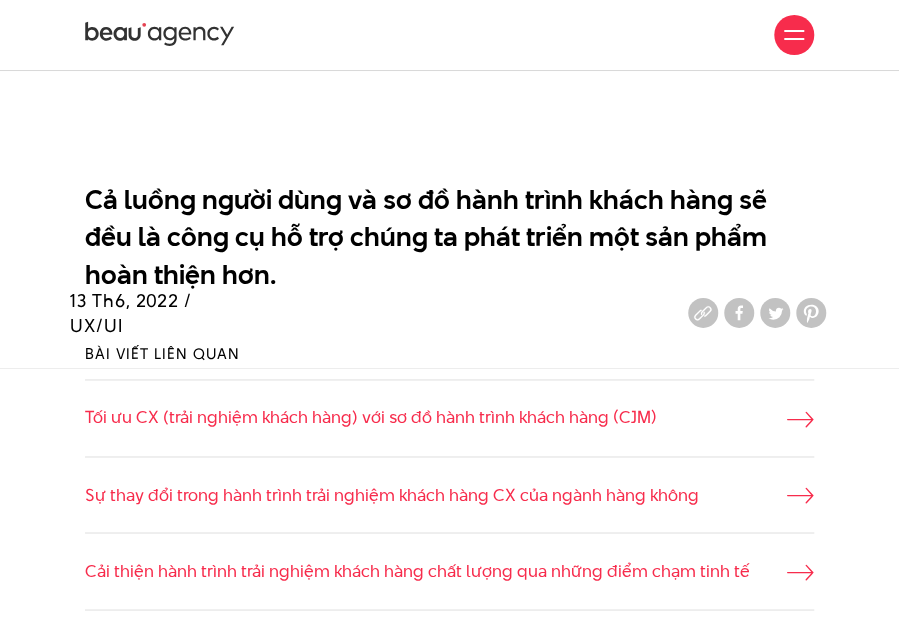 scroll, scrollTop: 861, scrollLeft: 0, axis: vertical 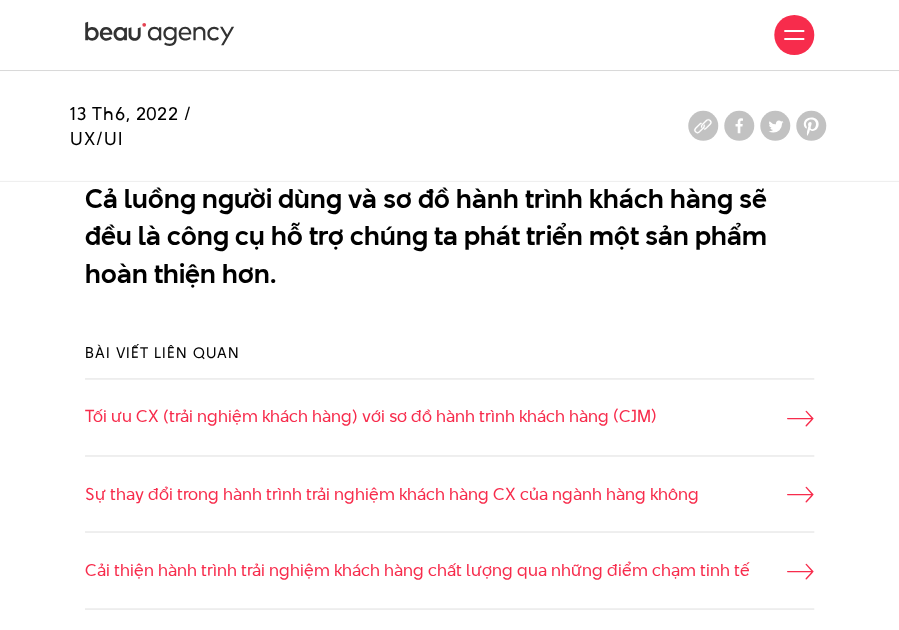 drag, startPoint x: 609, startPoint y: 259, endPoint x: 388, endPoint y: 248, distance: 221.27359 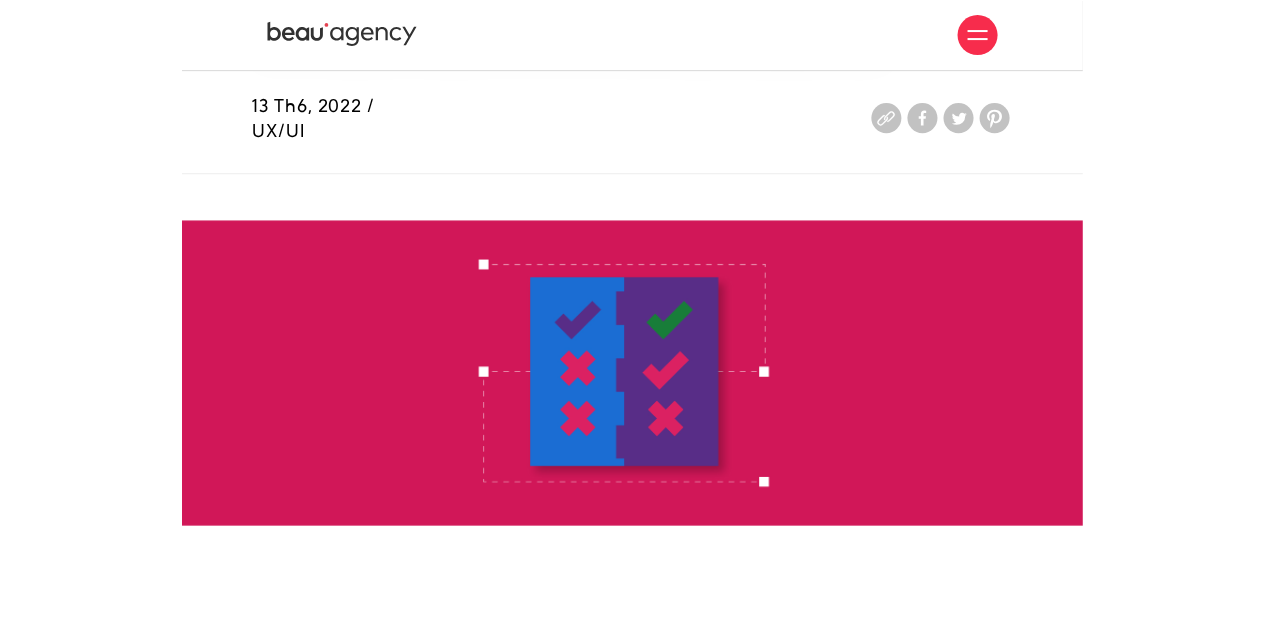 scroll, scrollTop: 0, scrollLeft: 0, axis: both 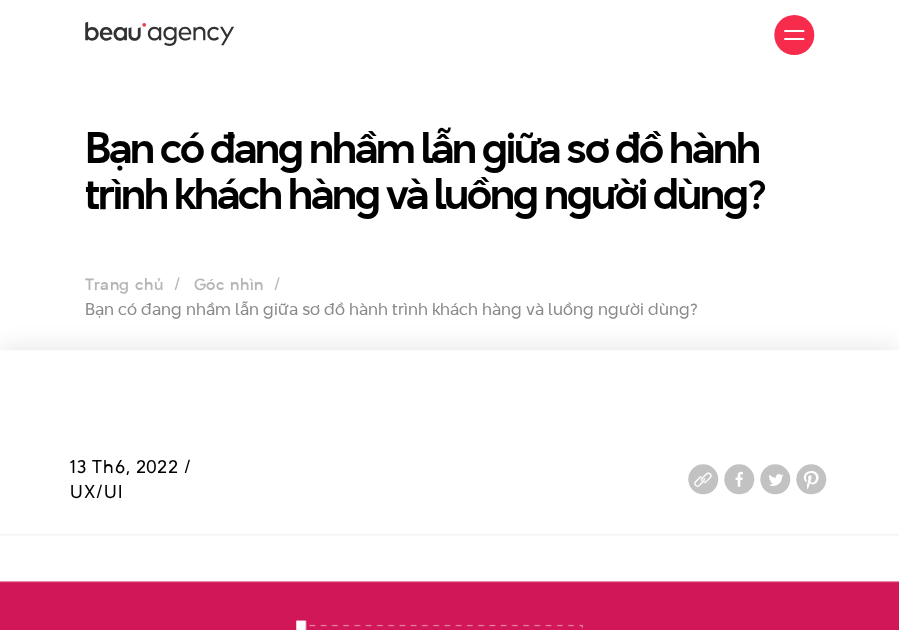 drag, startPoint x: 565, startPoint y: 293, endPoint x: 553, endPoint y: 261, distance: 34.176014 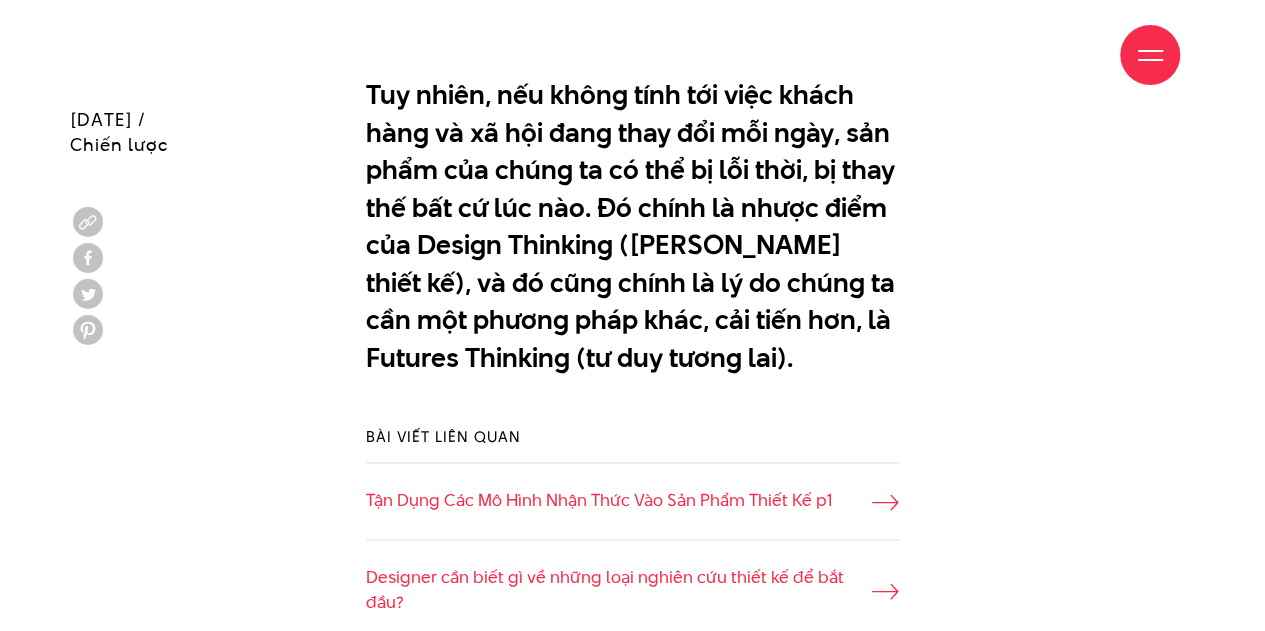 scroll, scrollTop: 1300, scrollLeft: 0, axis: vertical 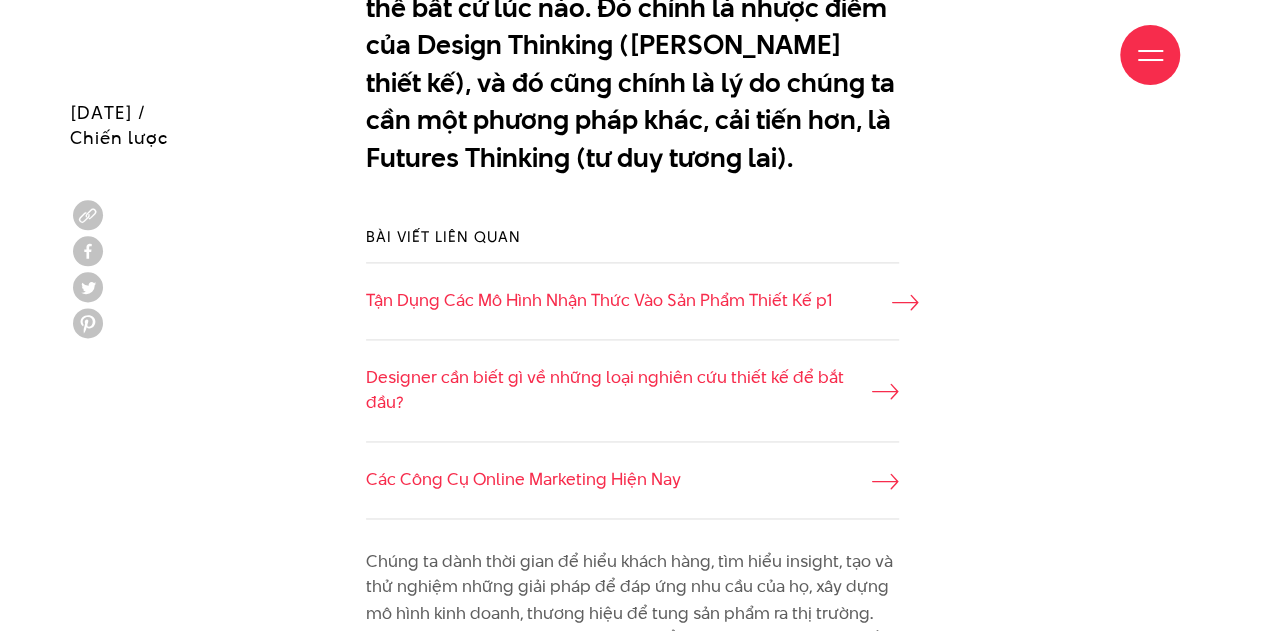 click on "Tận Dụng Các Mô Hình Nhận Thức Vào Sản Phẩm Thiết Kế p1" at bounding box center [632, 301] 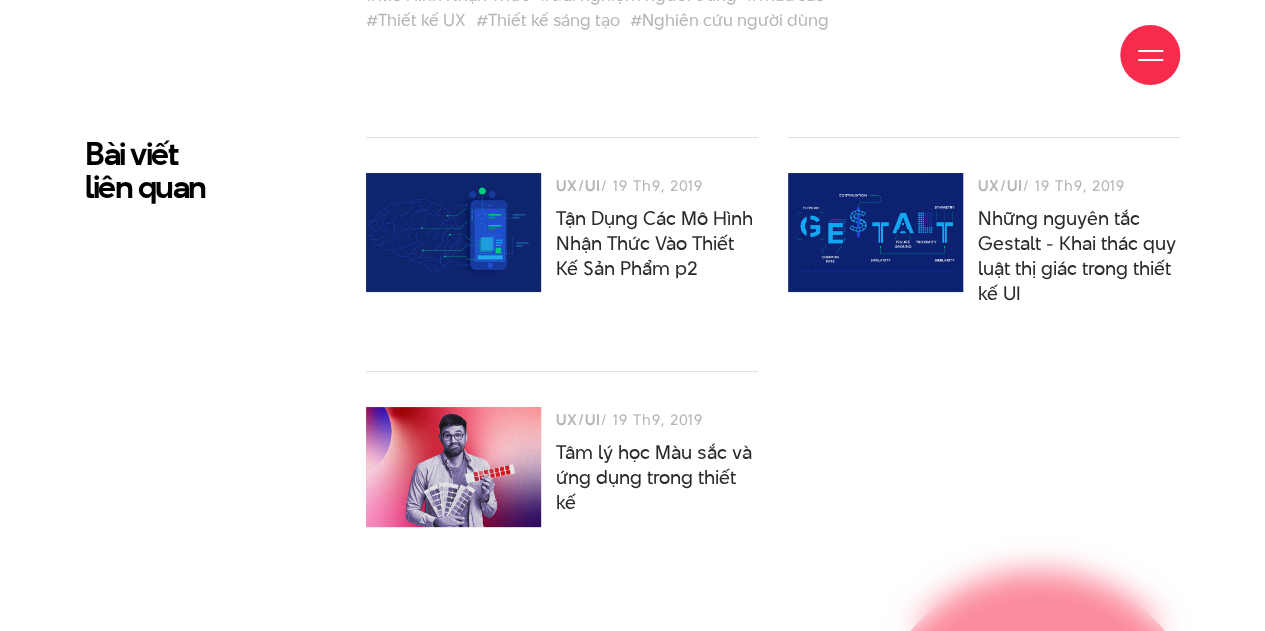 scroll, scrollTop: 8300, scrollLeft: 0, axis: vertical 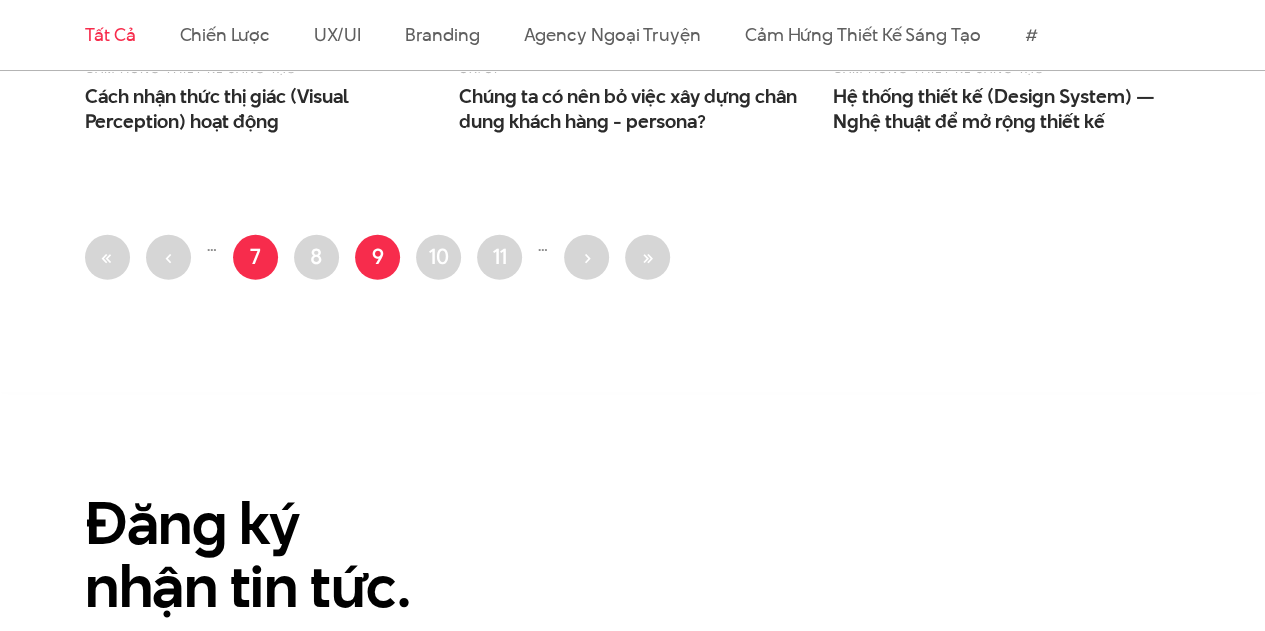 click on "Trang
7" at bounding box center (255, 257) 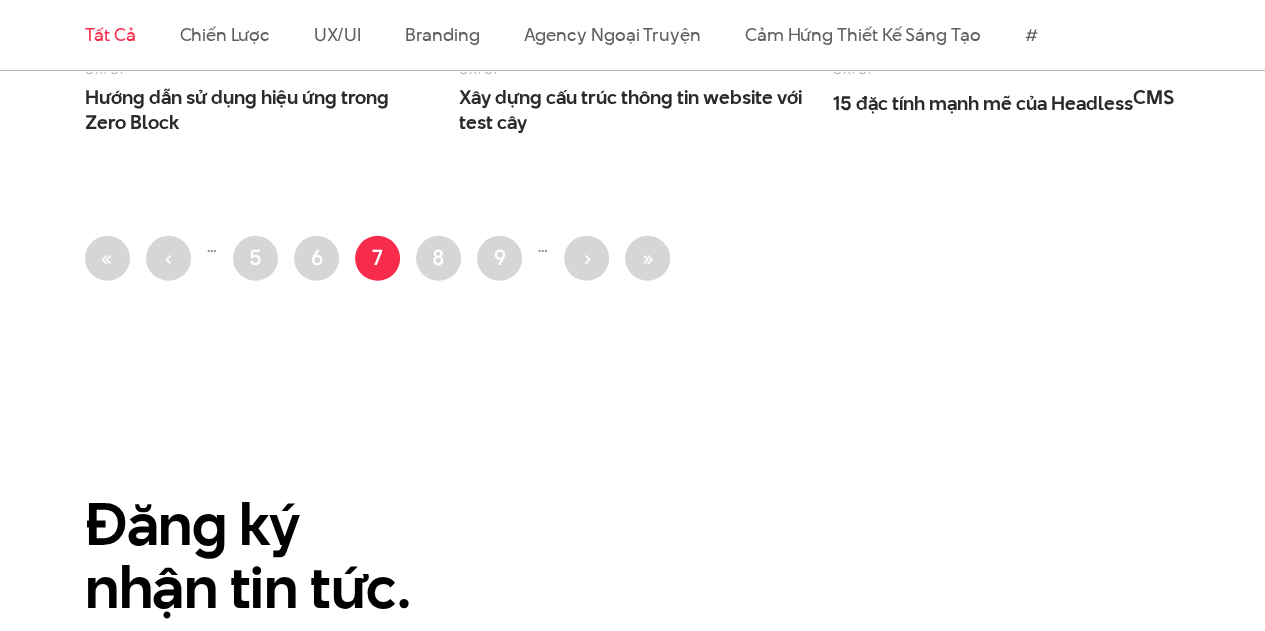 scroll, scrollTop: 2800, scrollLeft: 0, axis: vertical 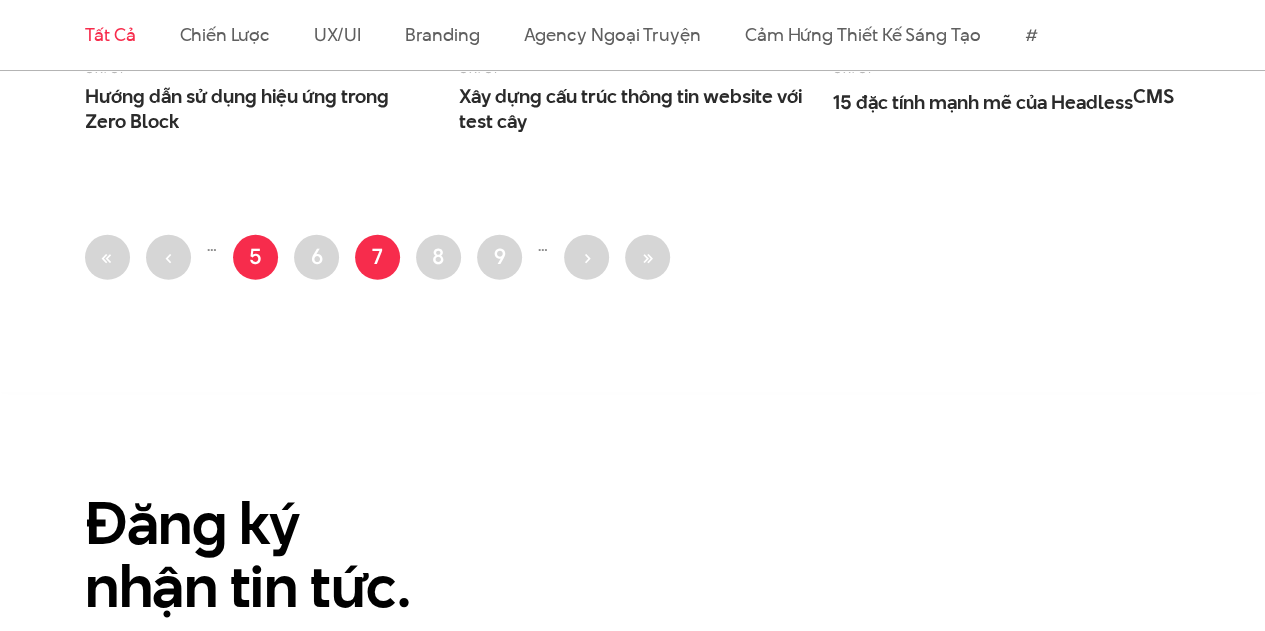 click on "Trang
5" at bounding box center (255, 257) 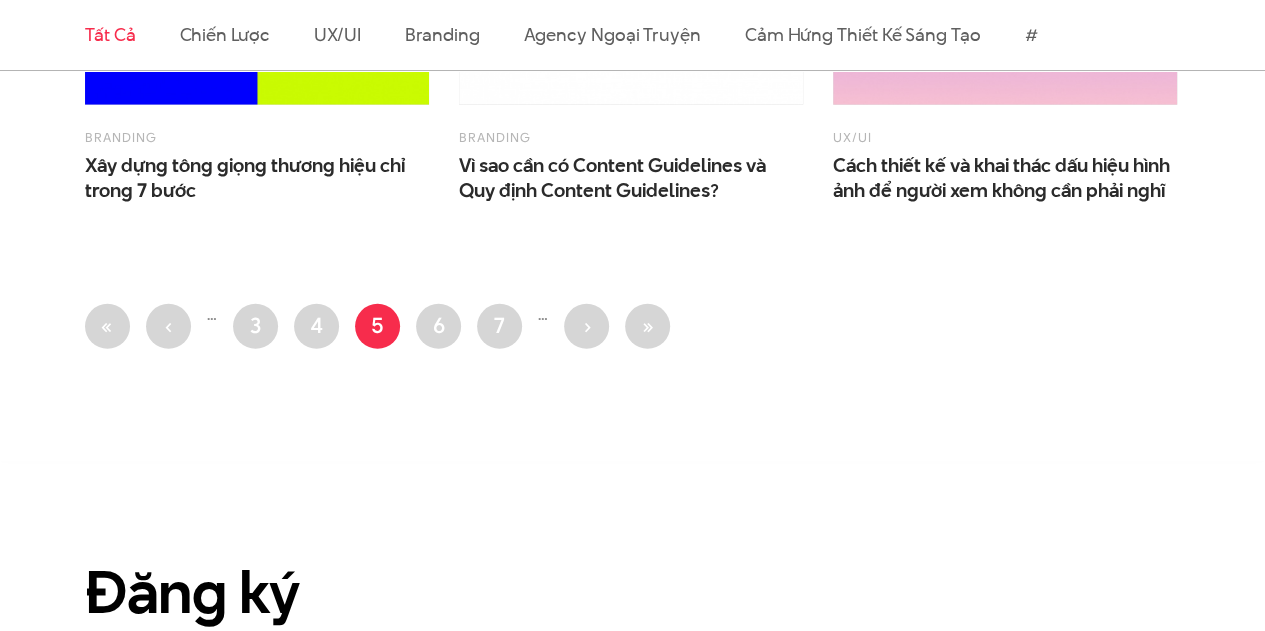scroll, scrollTop: 2700, scrollLeft: 0, axis: vertical 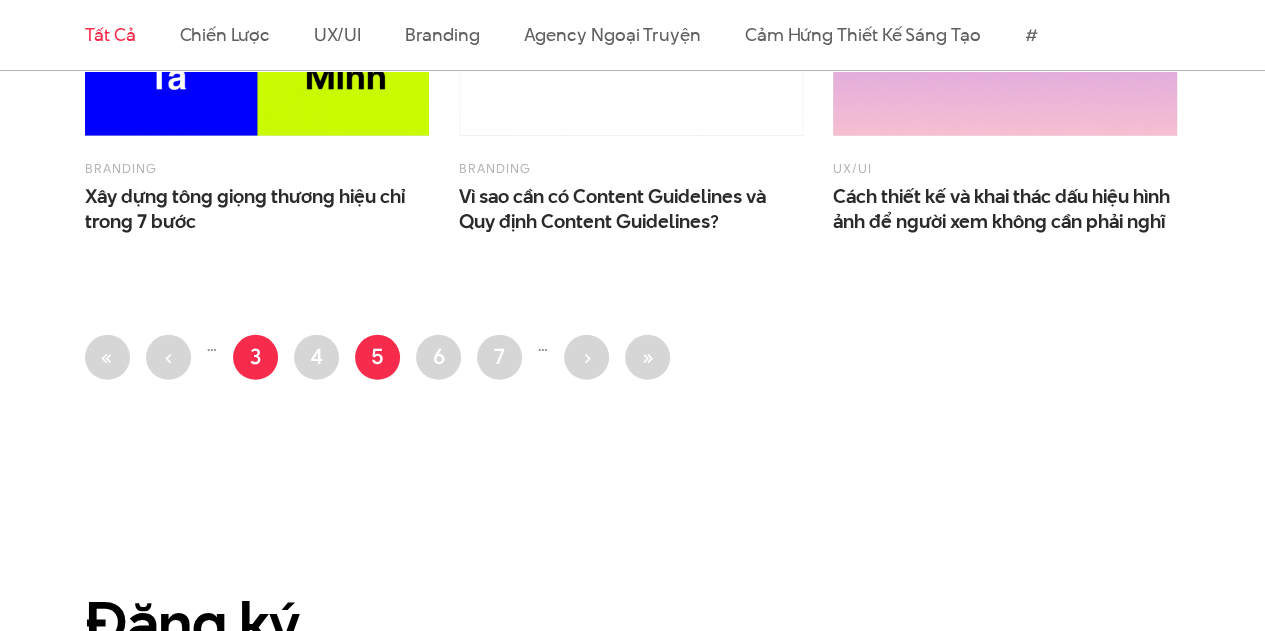 click on "Trang
3" at bounding box center [255, 357] 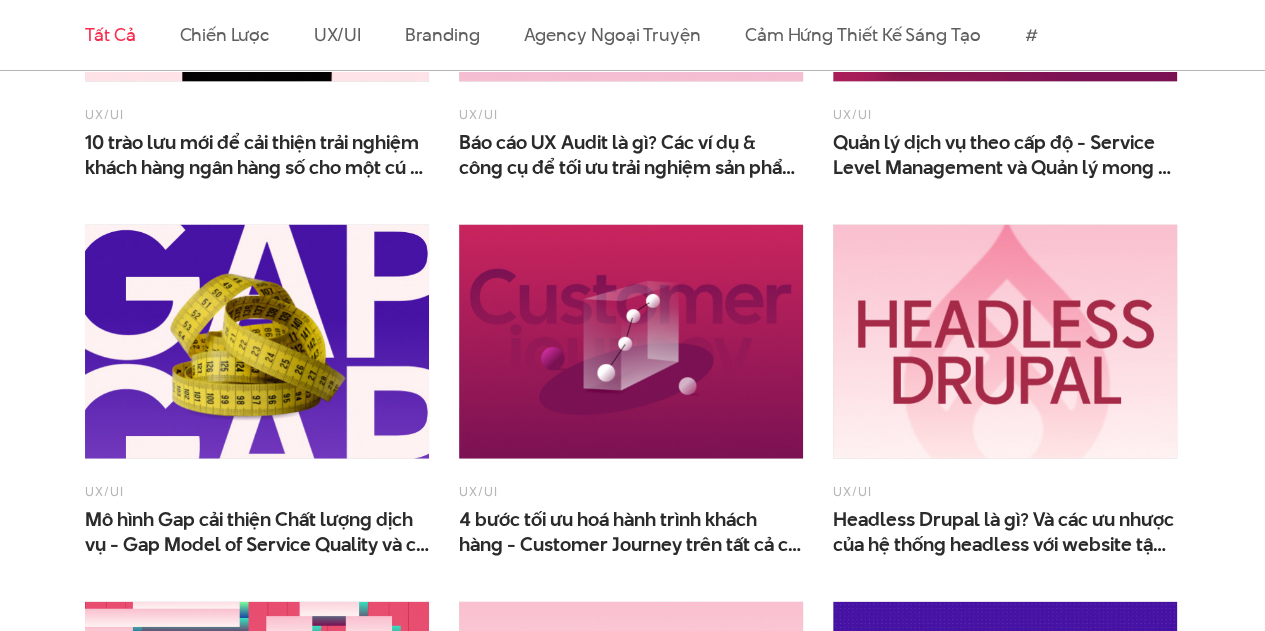 scroll, scrollTop: 2500, scrollLeft: 0, axis: vertical 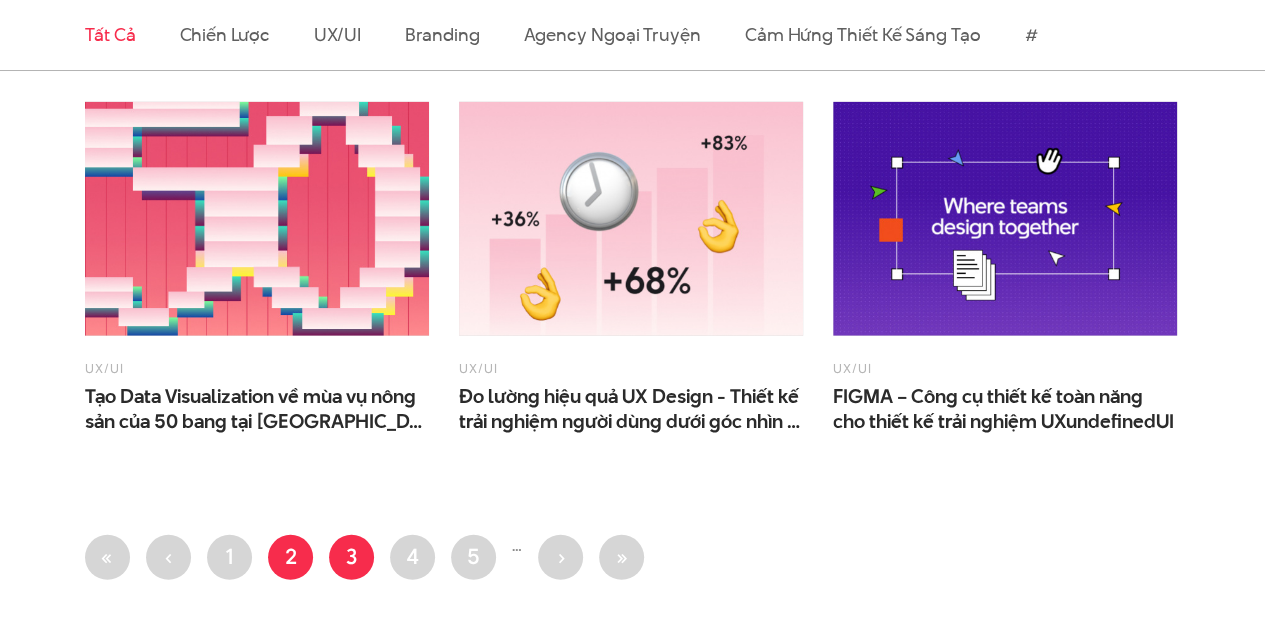 click on "Trang
2" at bounding box center [290, 557] 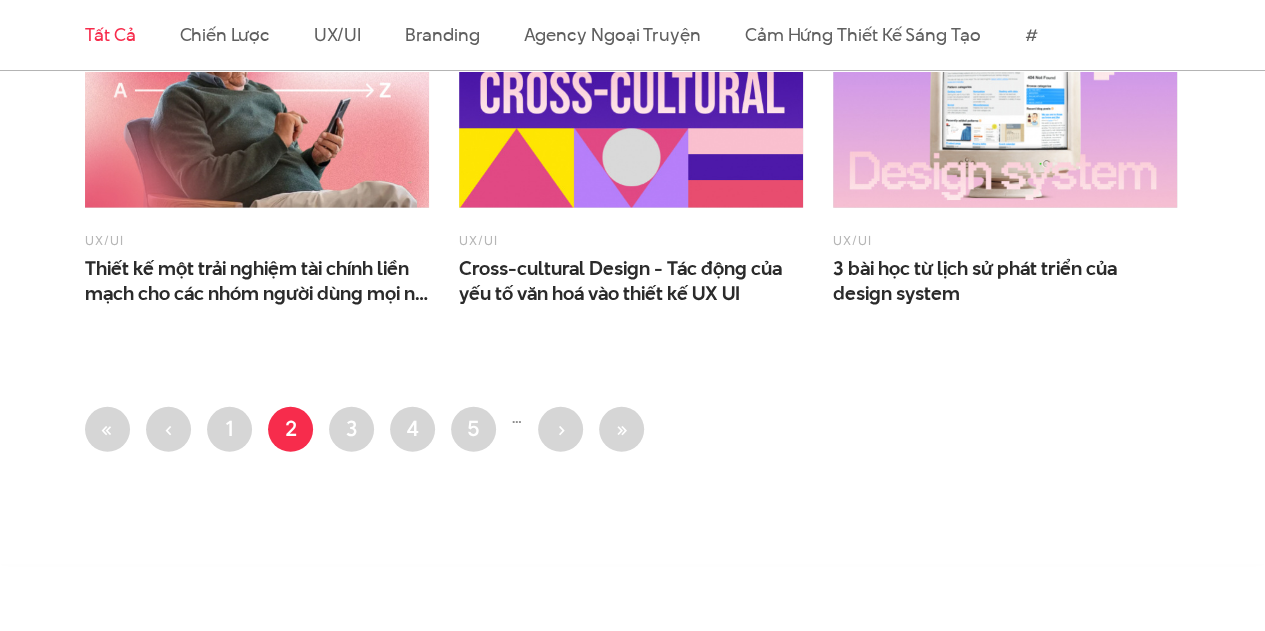 scroll, scrollTop: 2700, scrollLeft: 0, axis: vertical 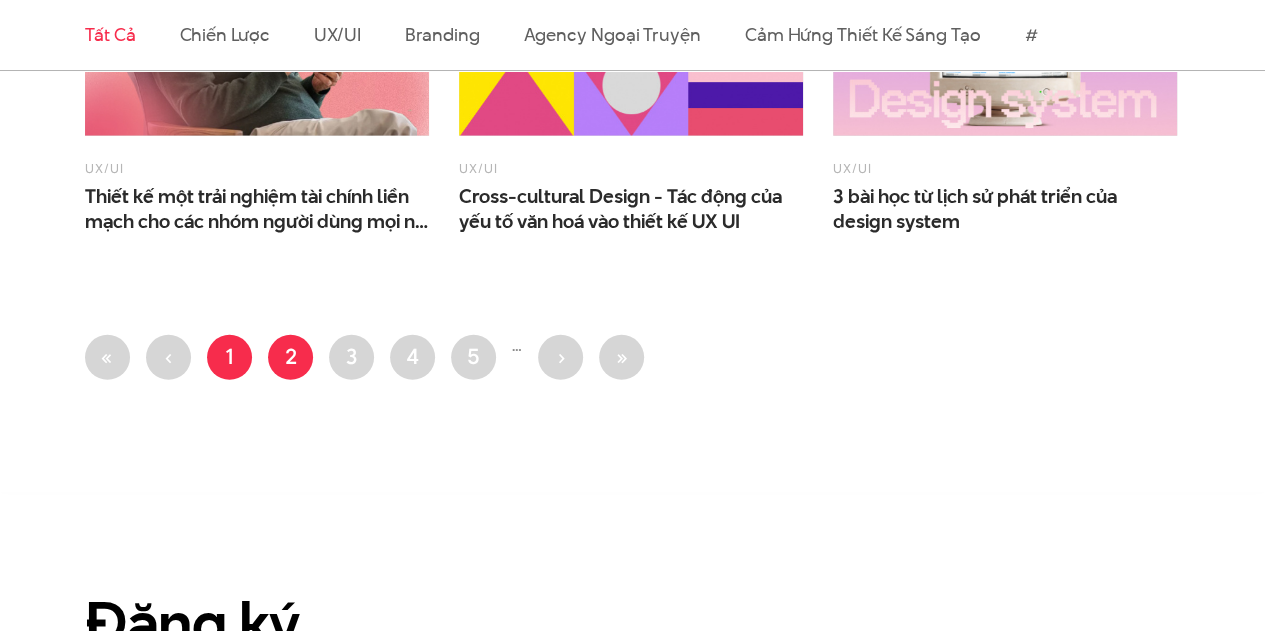 click on "Trang
1" at bounding box center [229, 357] 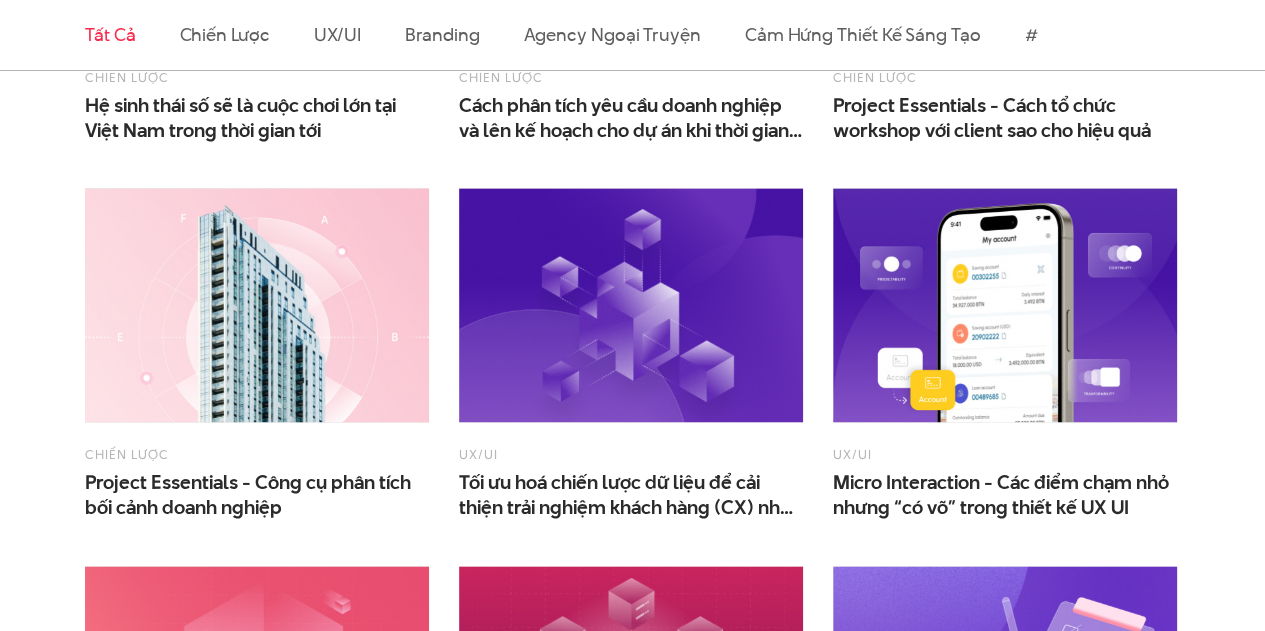 scroll, scrollTop: 1200, scrollLeft: 0, axis: vertical 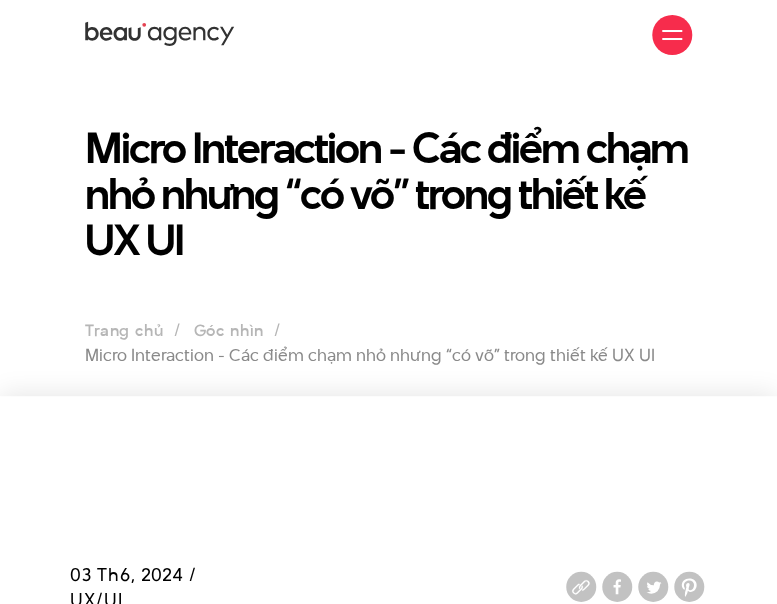 click on "Micro Interaction - Các điểm chạm nhỏ nhưng “có võ” trong thiết kế UX UI" at bounding box center (388, 194) 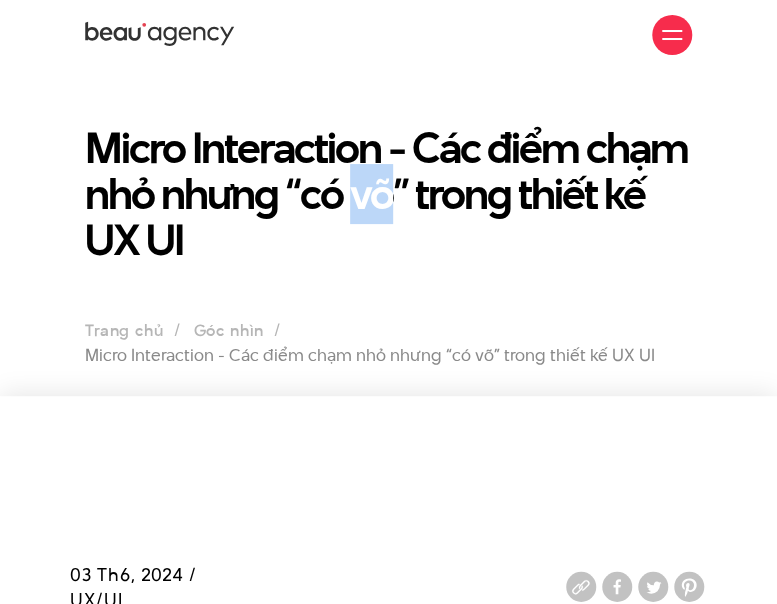 click on "Micro Interaction - Các điểm chạm nhỏ nhưng “có võ” trong thiết kế UX UI" at bounding box center [388, 194] 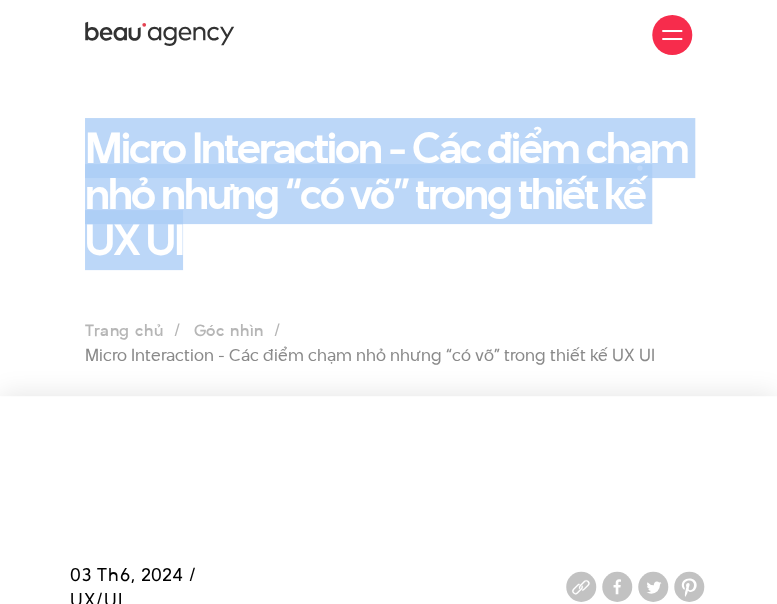 click on "Micro Interaction - Các điểm chạm nhỏ nhưng “có võ” trong thiết kế UX UI" at bounding box center (388, 194) 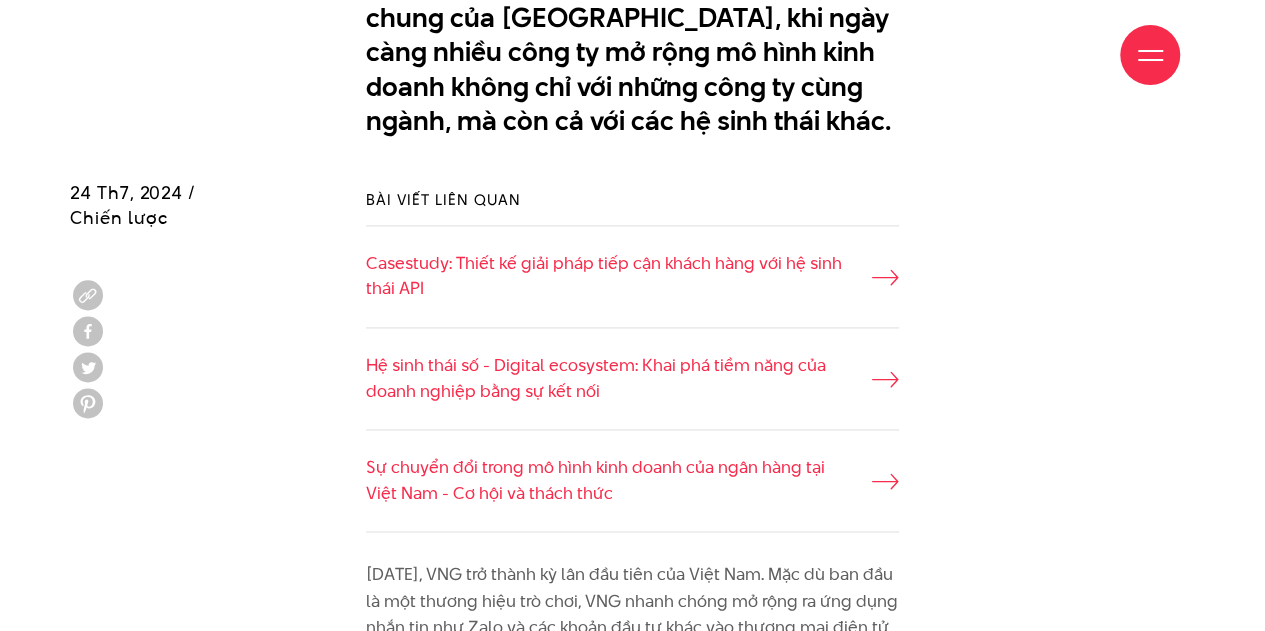 scroll, scrollTop: 1400, scrollLeft: 0, axis: vertical 